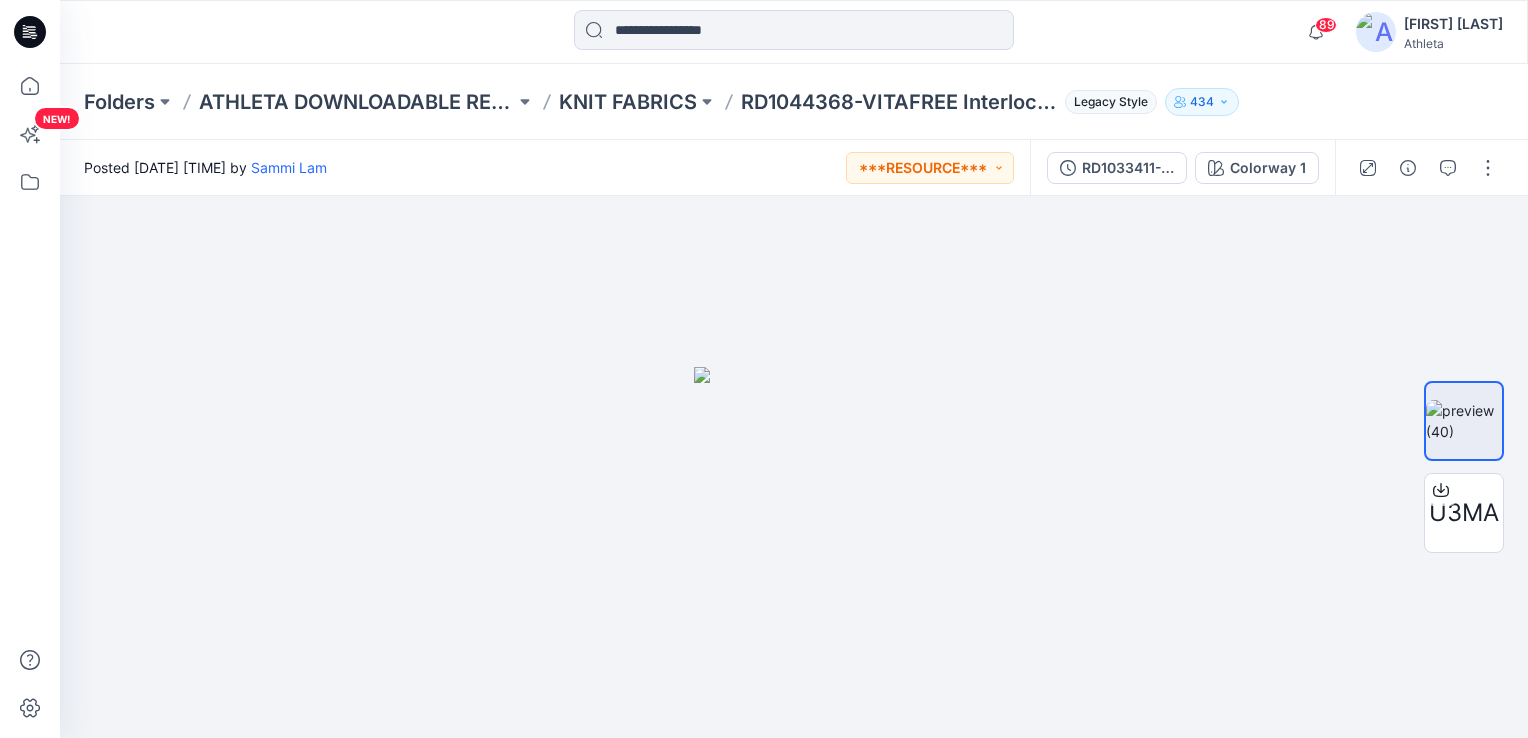 scroll, scrollTop: 0, scrollLeft: 0, axis: both 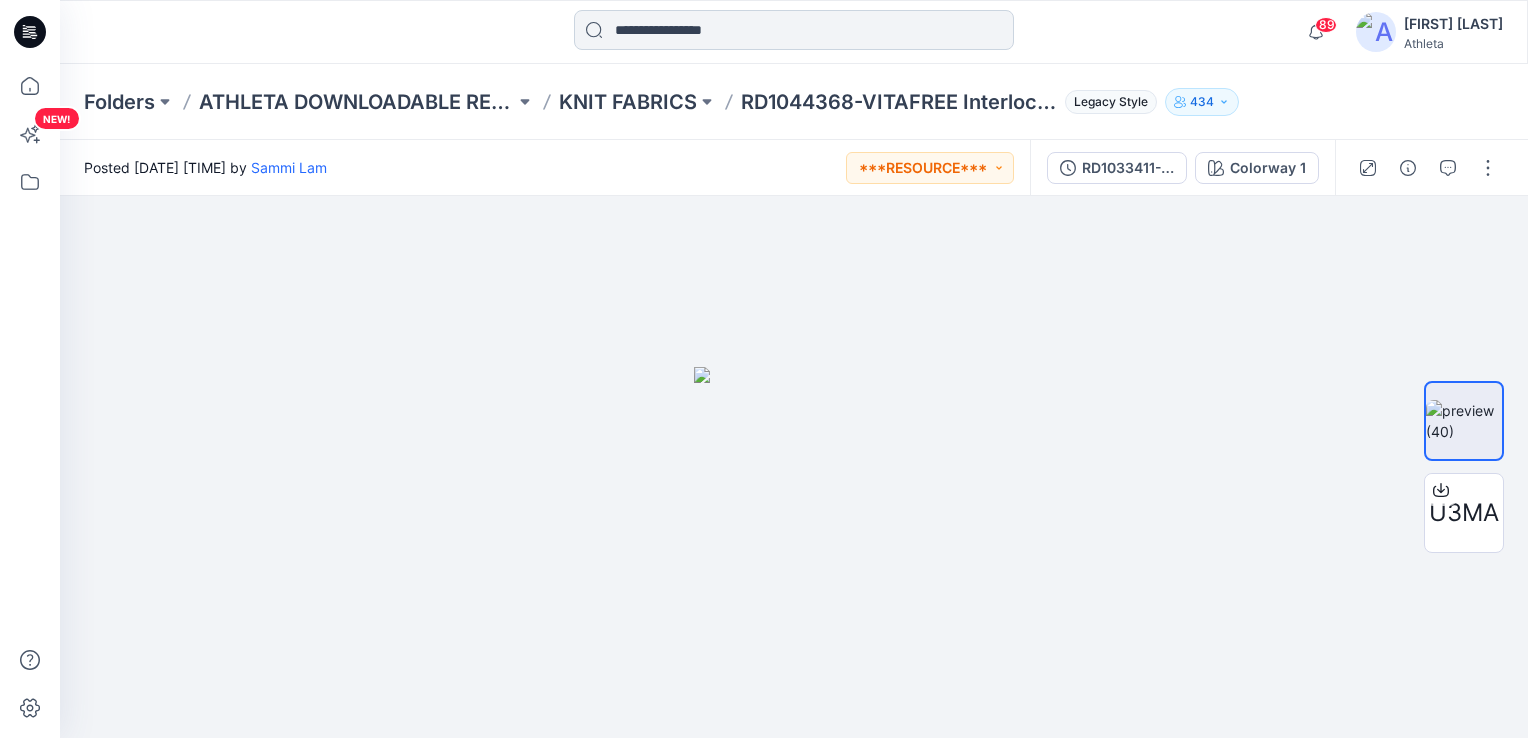 click at bounding box center [794, 30] 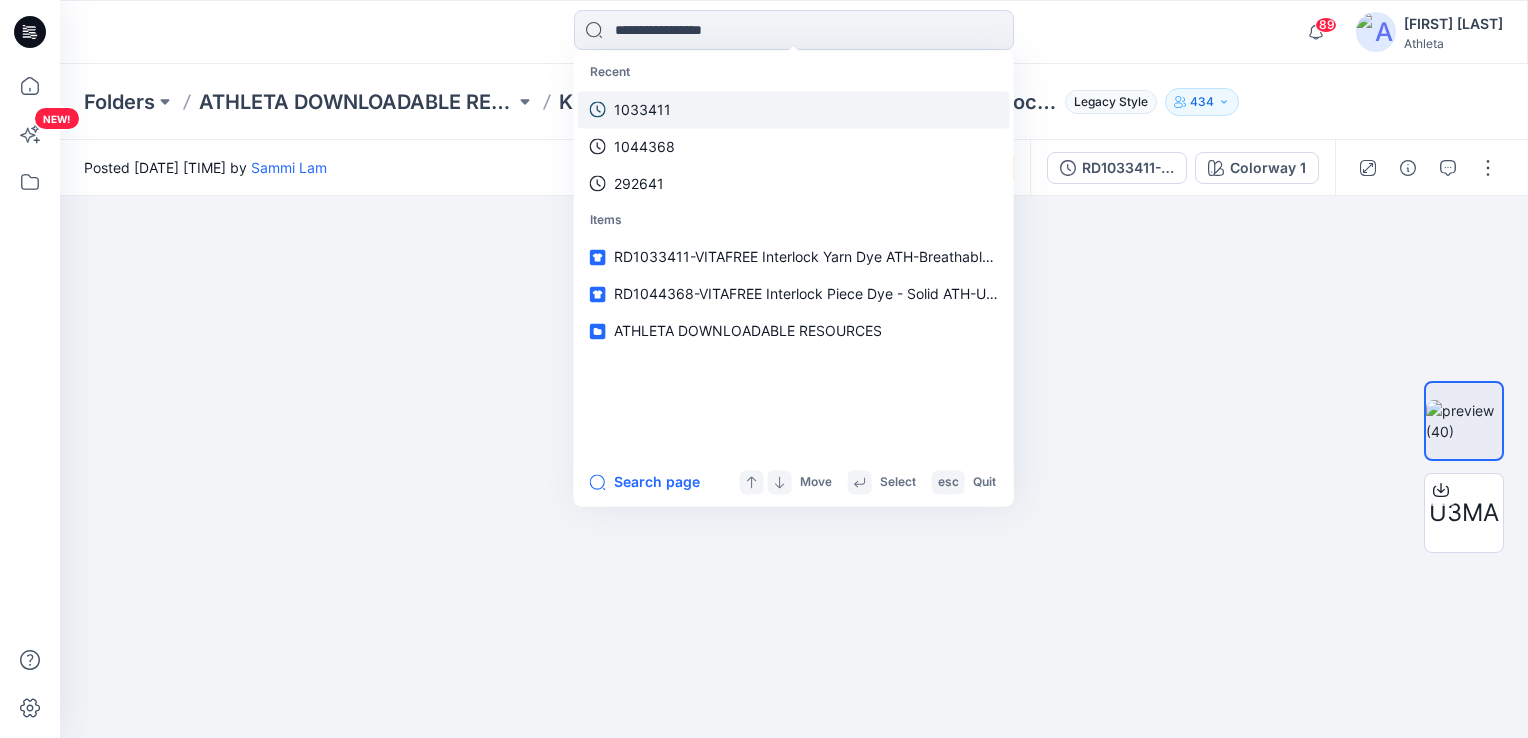click on "1033411" at bounding box center [794, 109] 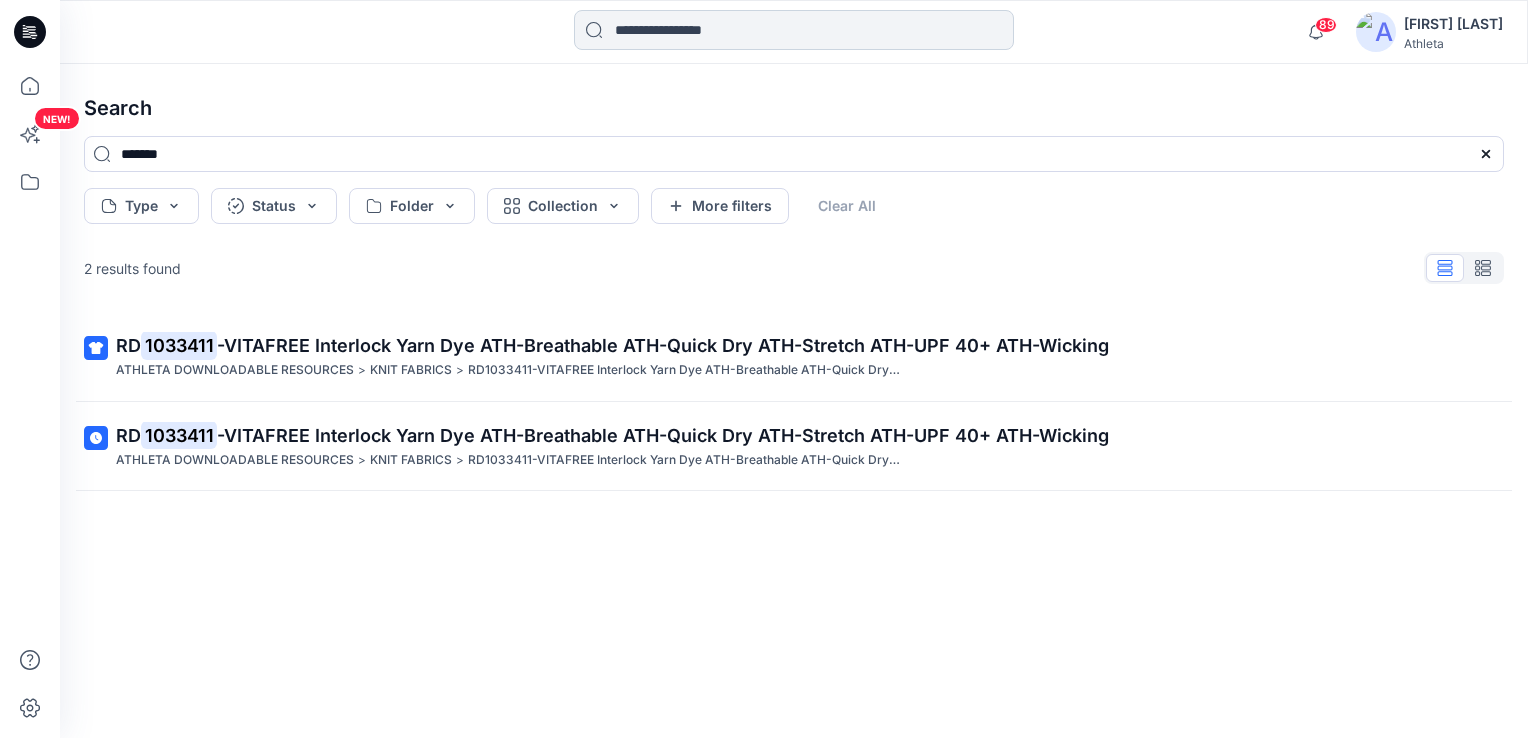 click at bounding box center (794, 30) 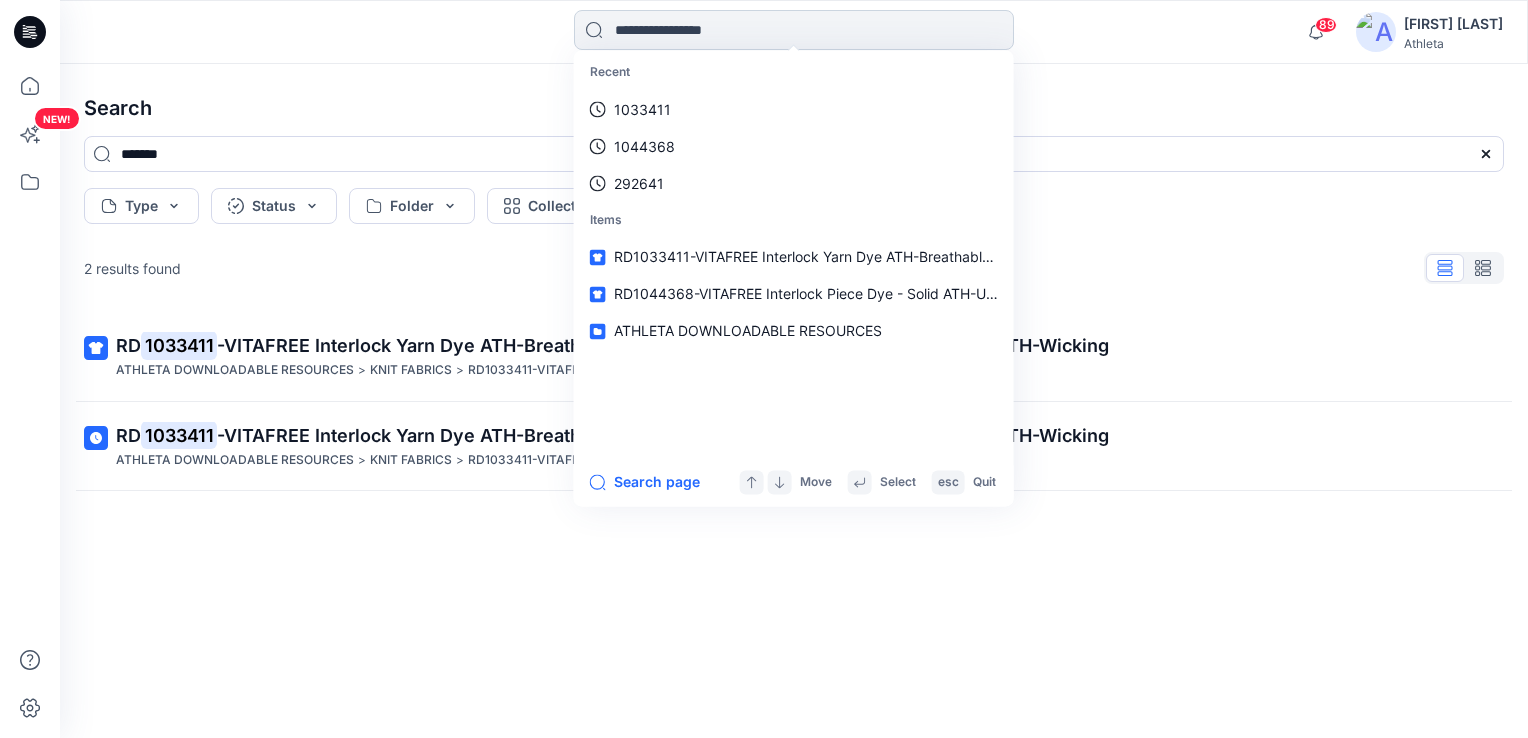 paste on "*******" 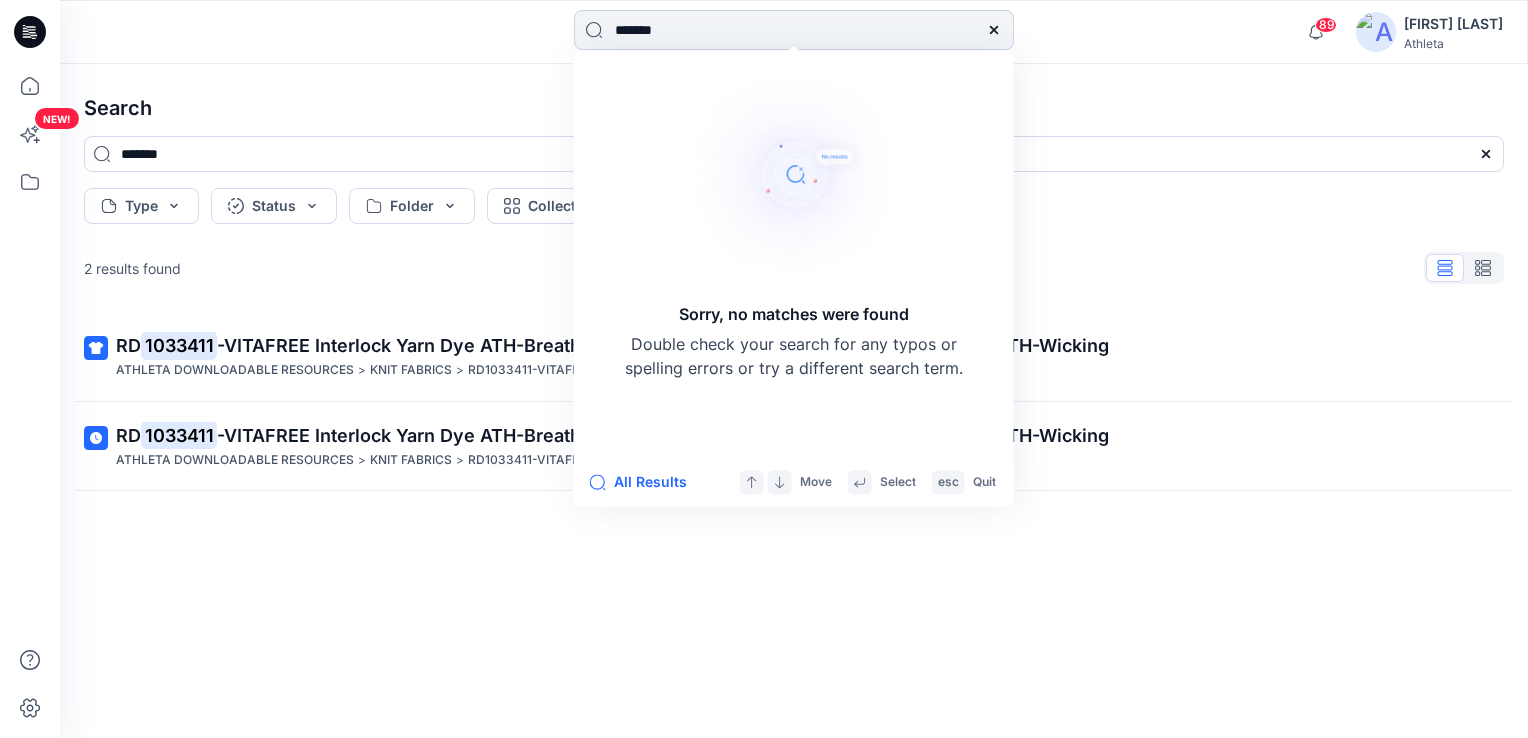 drag, startPoint x: 724, startPoint y: 48, endPoint x: 600, endPoint y: 38, distance: 124.40257 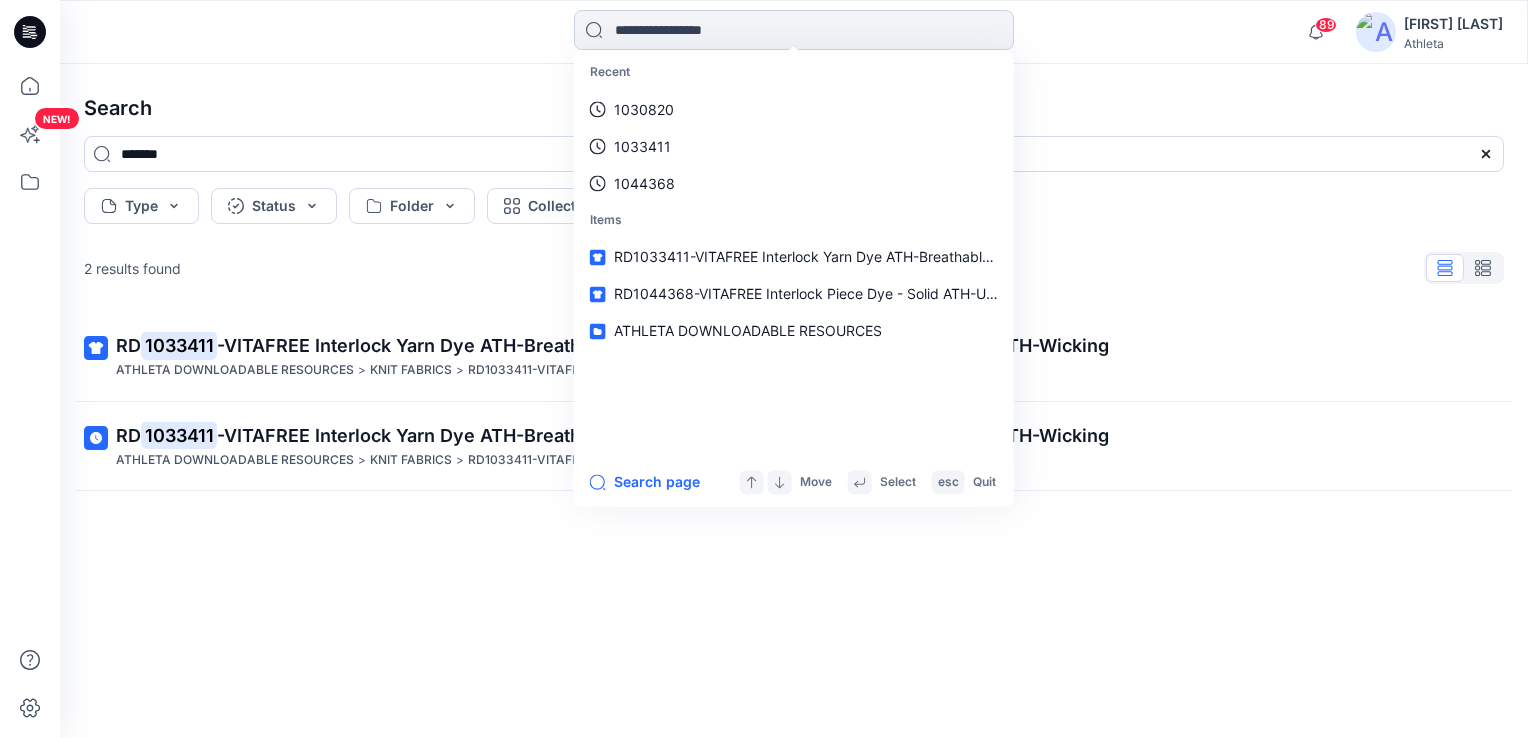 click at bounding box center (794, 30) 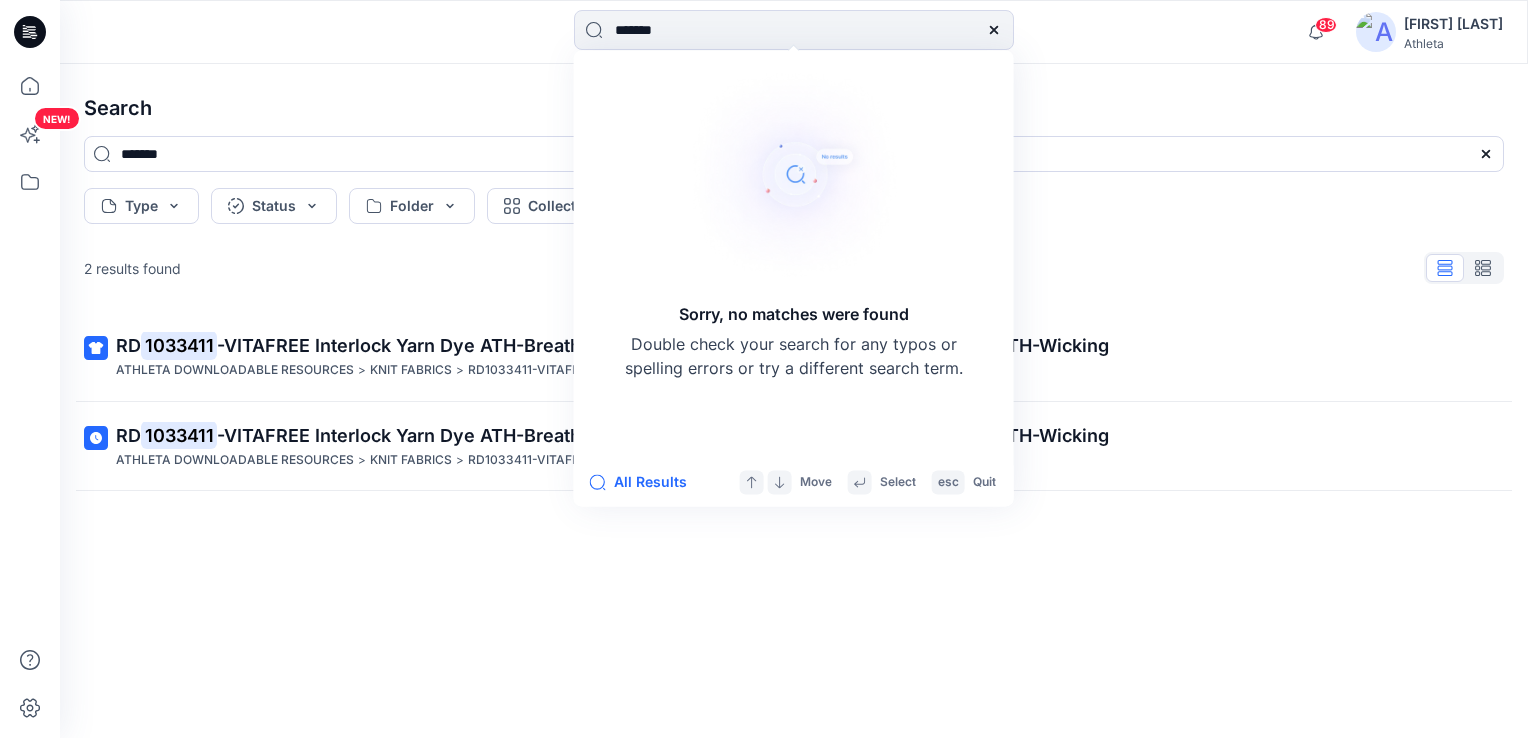 drag, startPoint x: 738, startPoint y: 28, endPoint x: 551, endPoint y: 58, distance: 189.39113 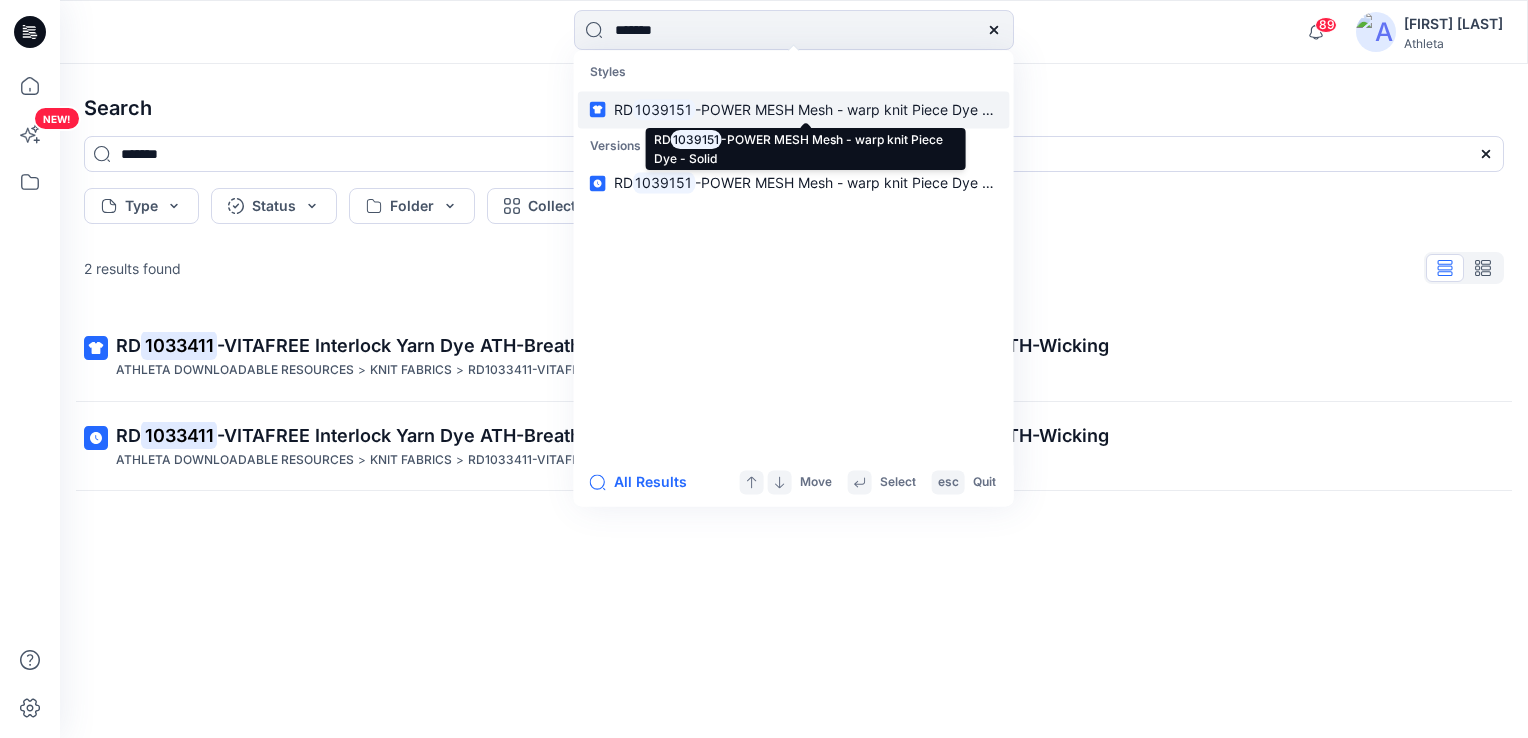 type on "*******" 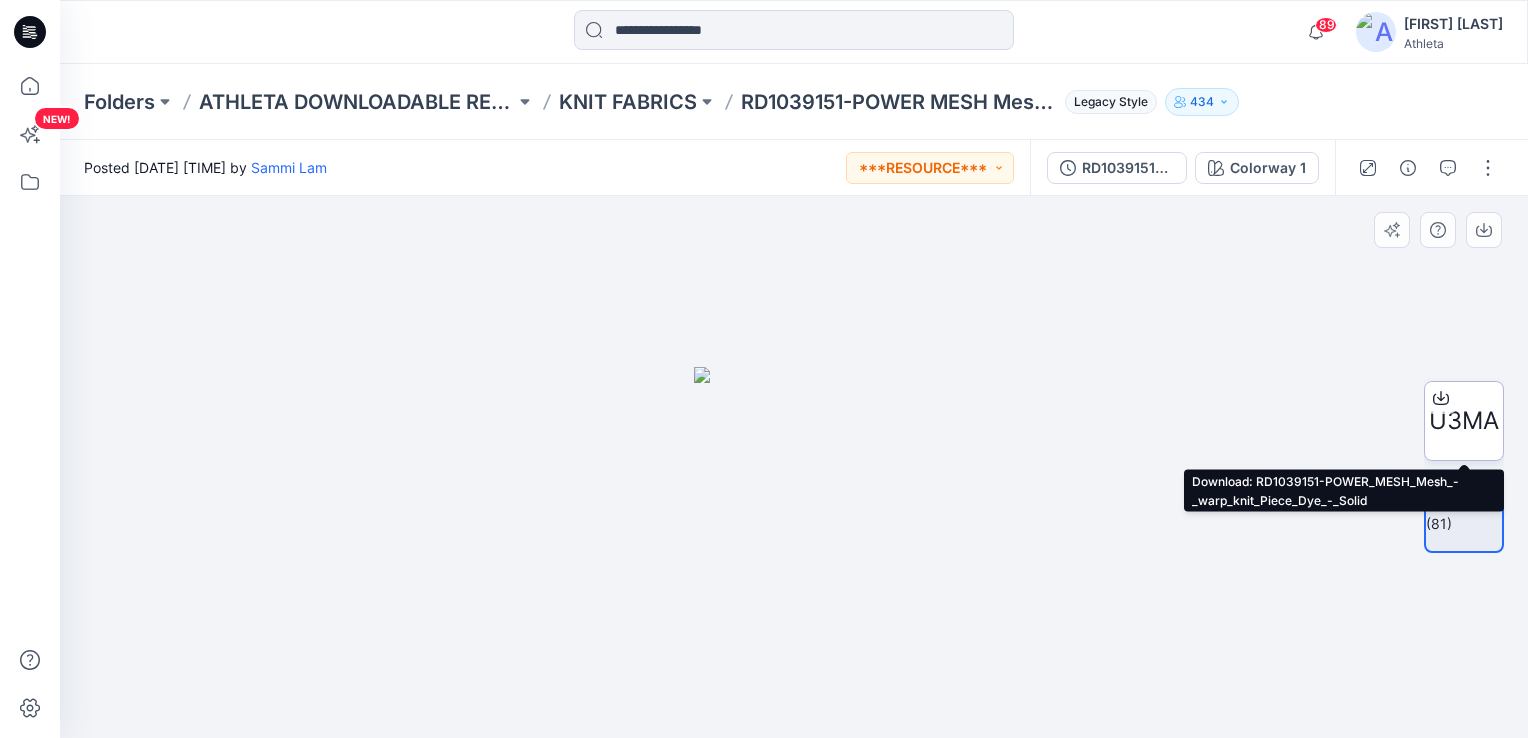 click 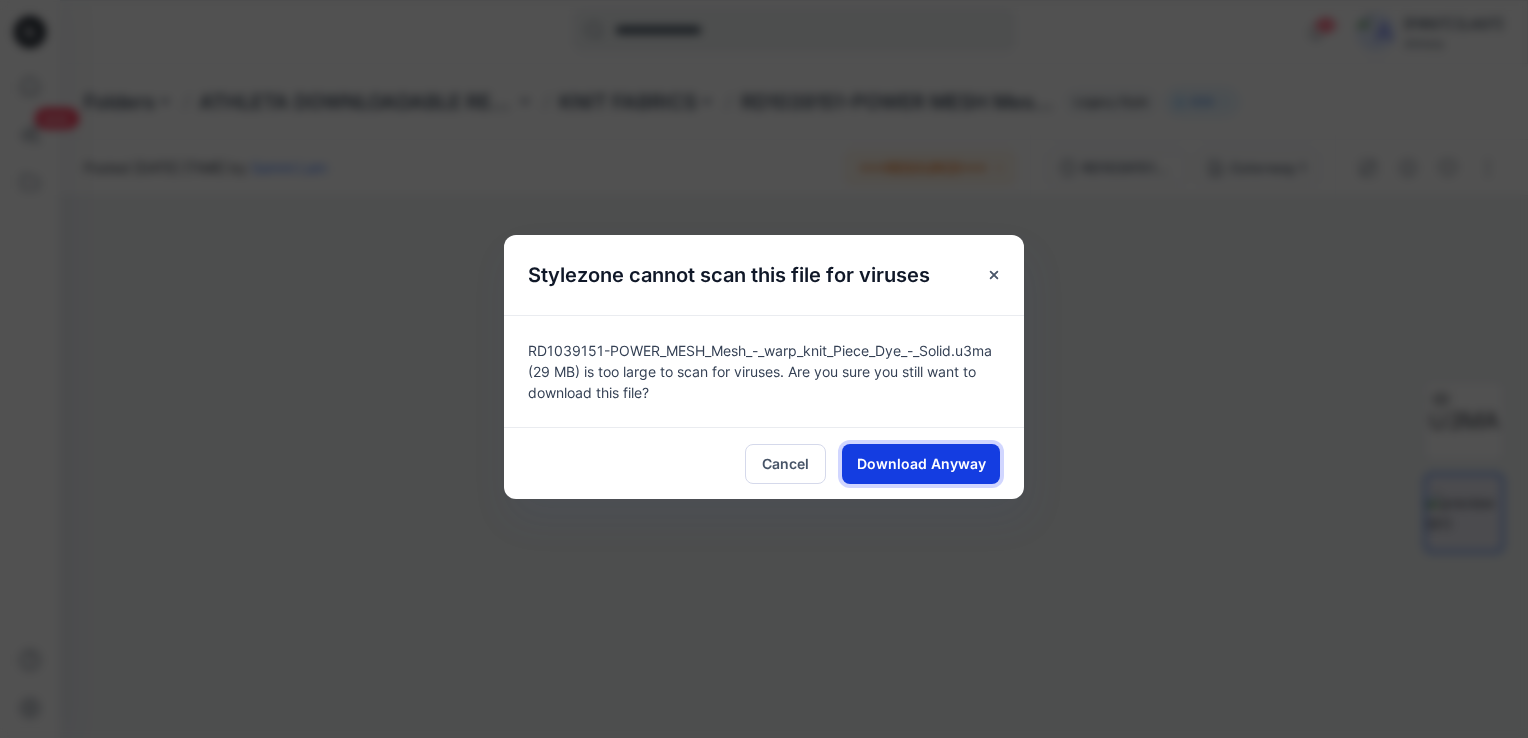 click on "Download Anyway" at bounding box center (921, 463) 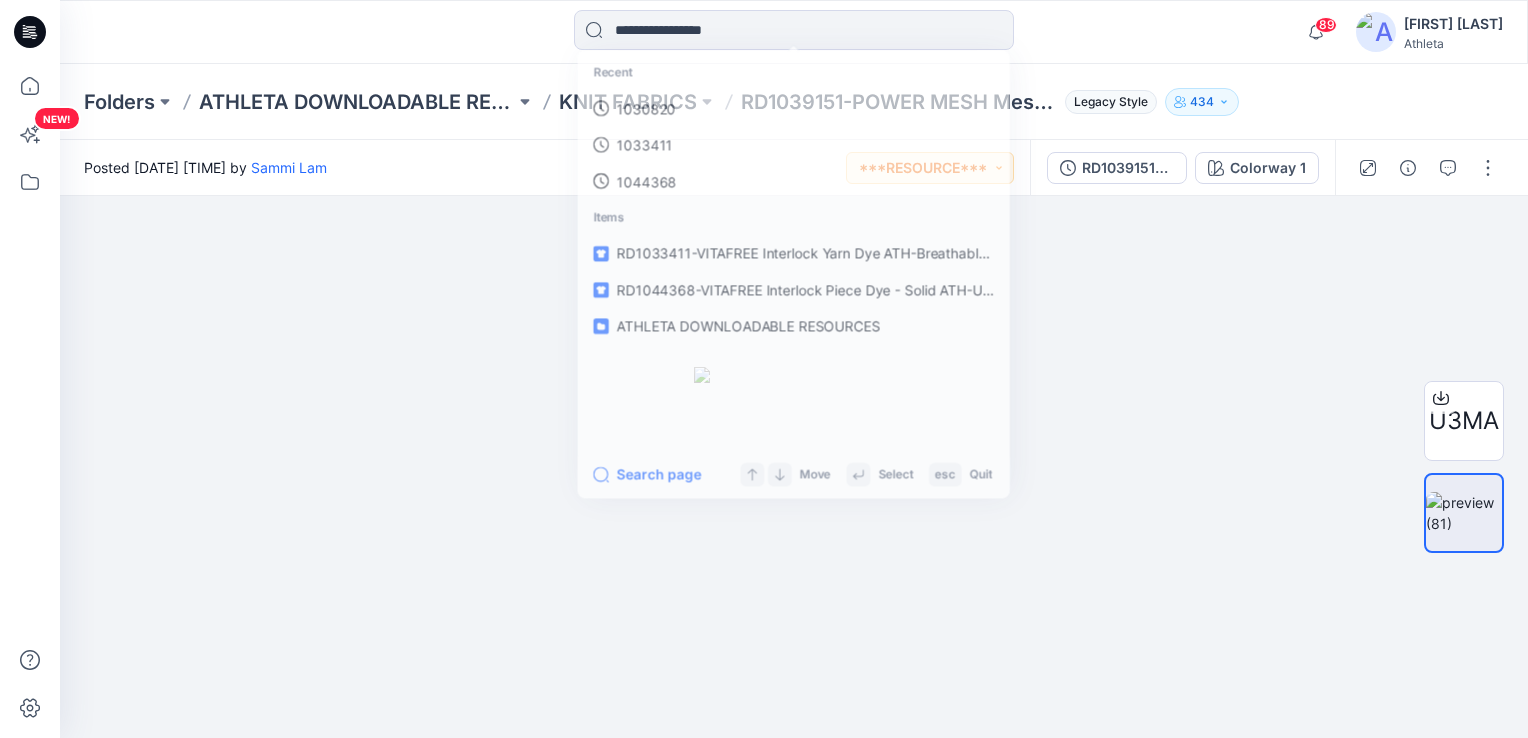 click at bounding box center [794, 30] 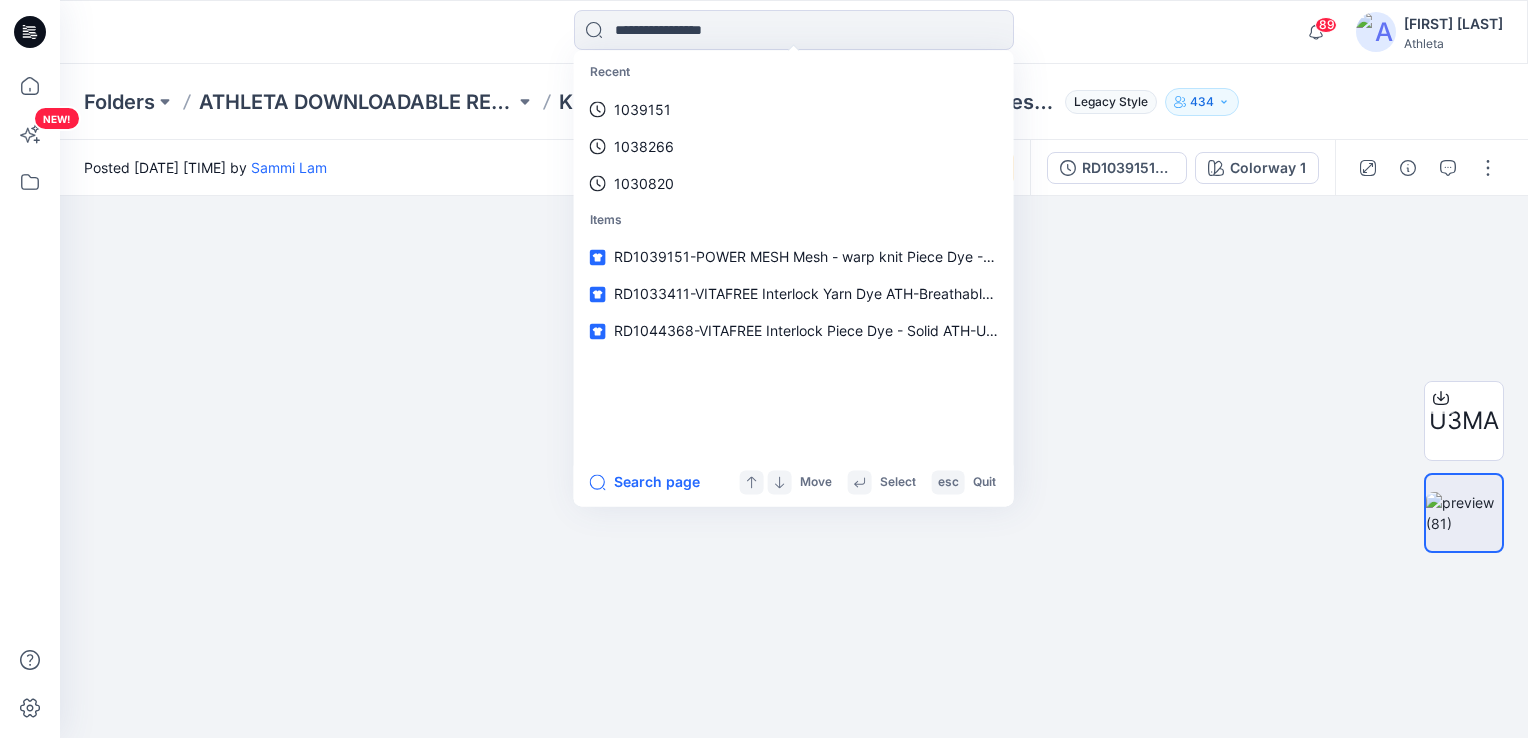 paste on "******" 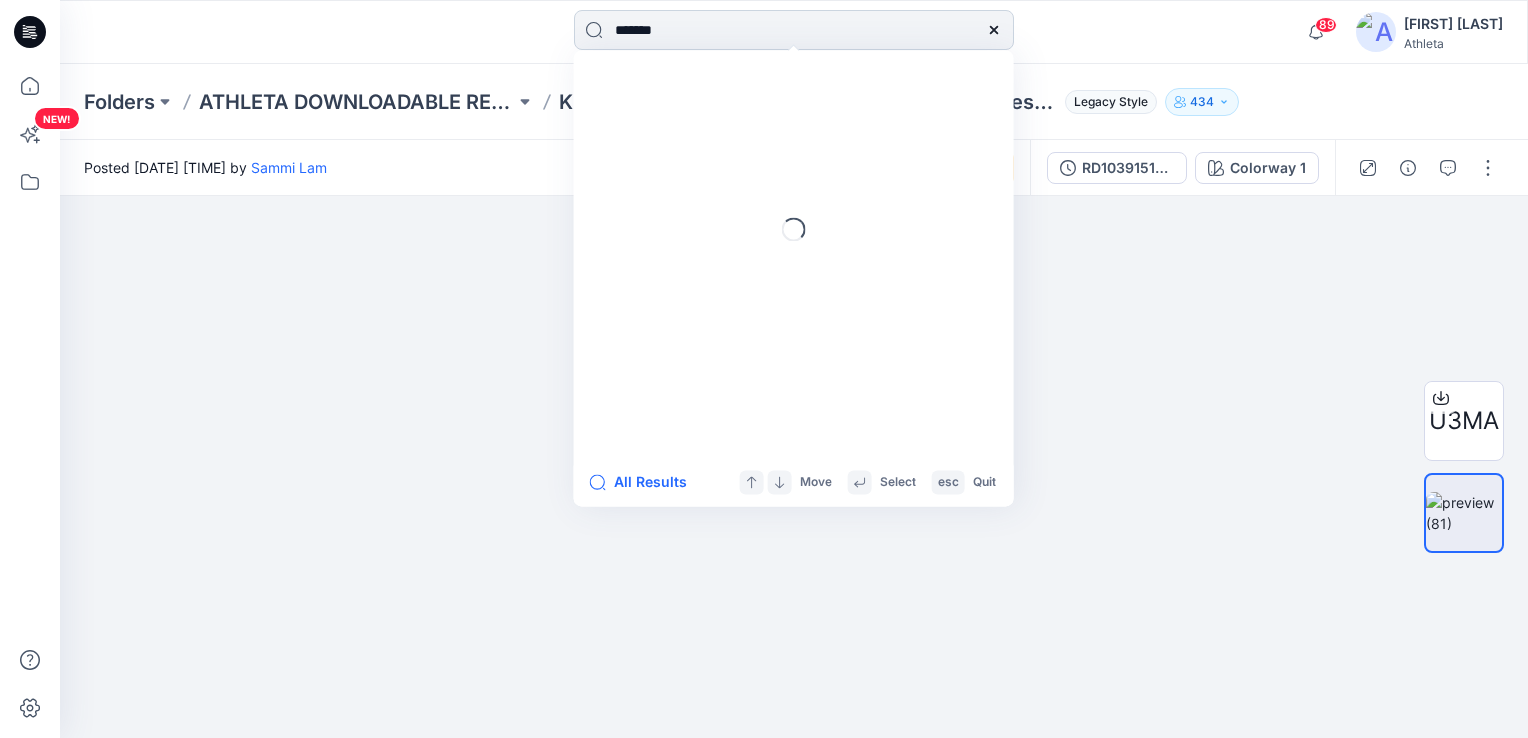 click on "******" at bounding box center [794, 30] 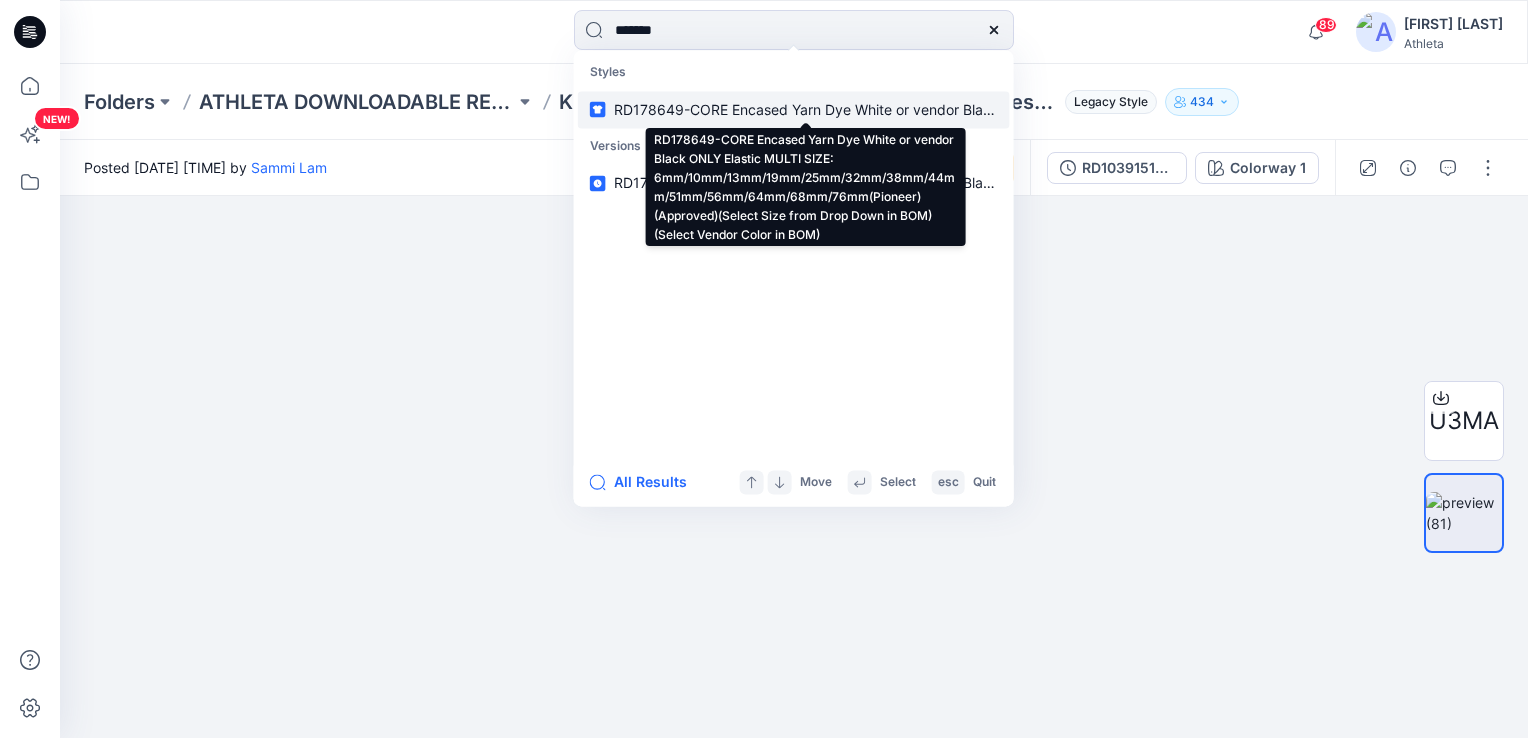 type on "******" 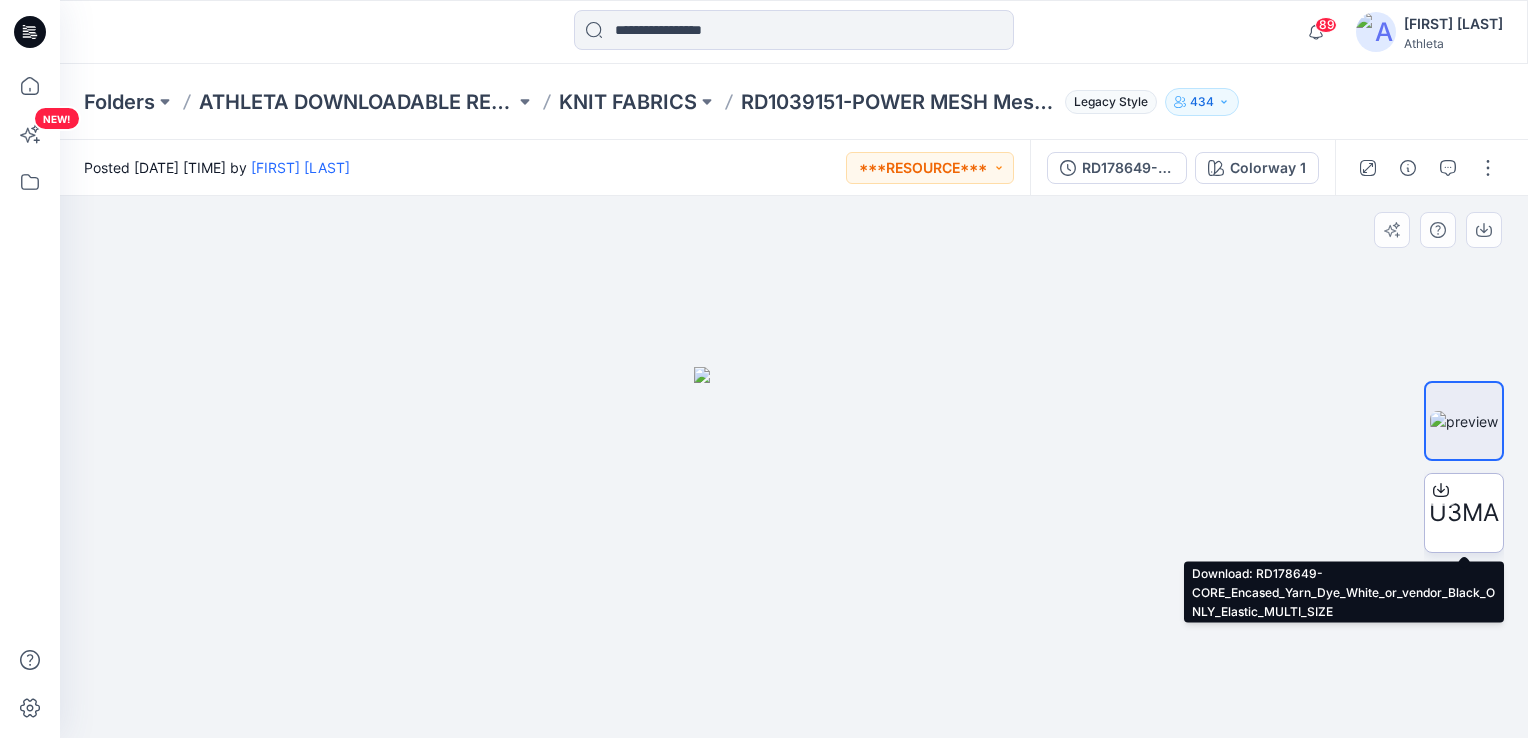 click 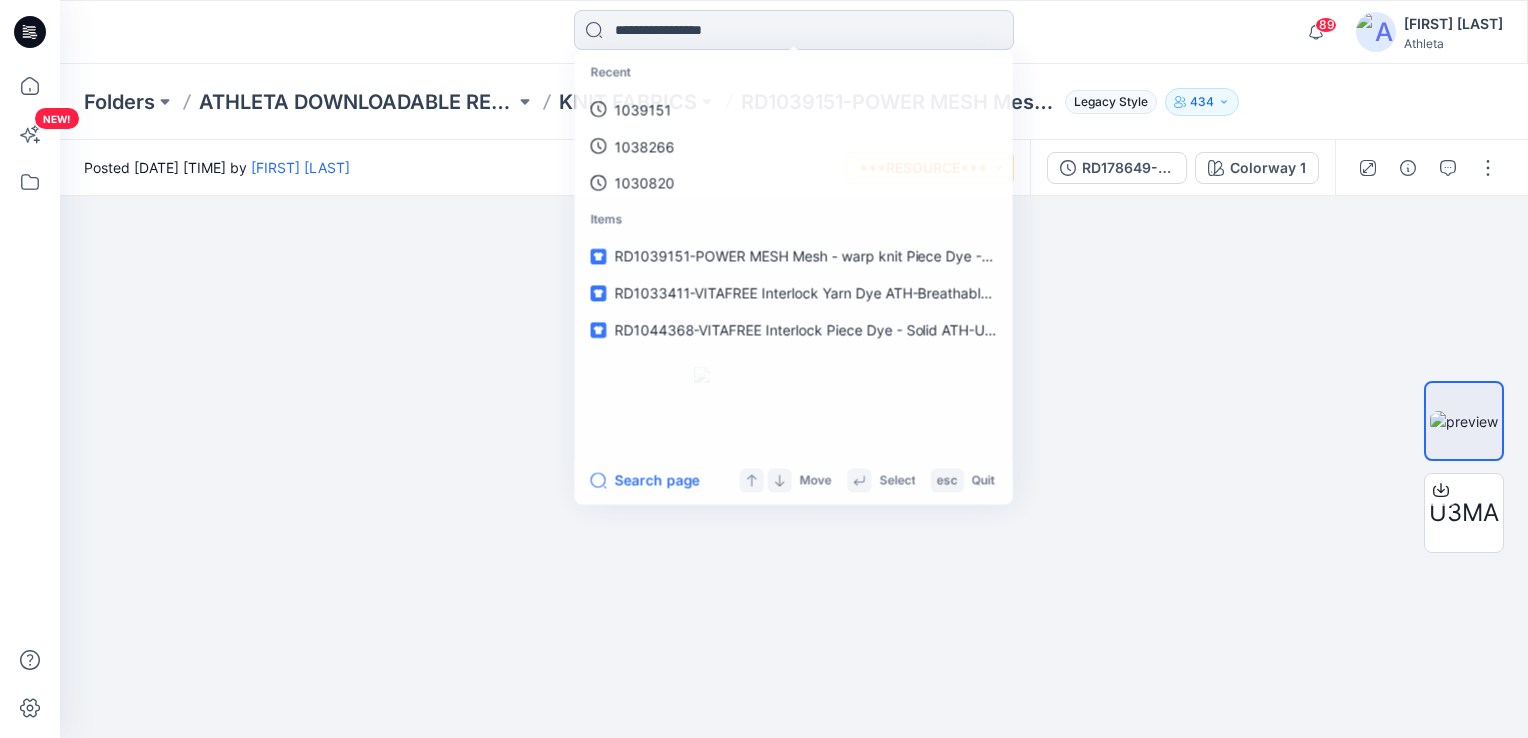click at bounding box center [794, 30] 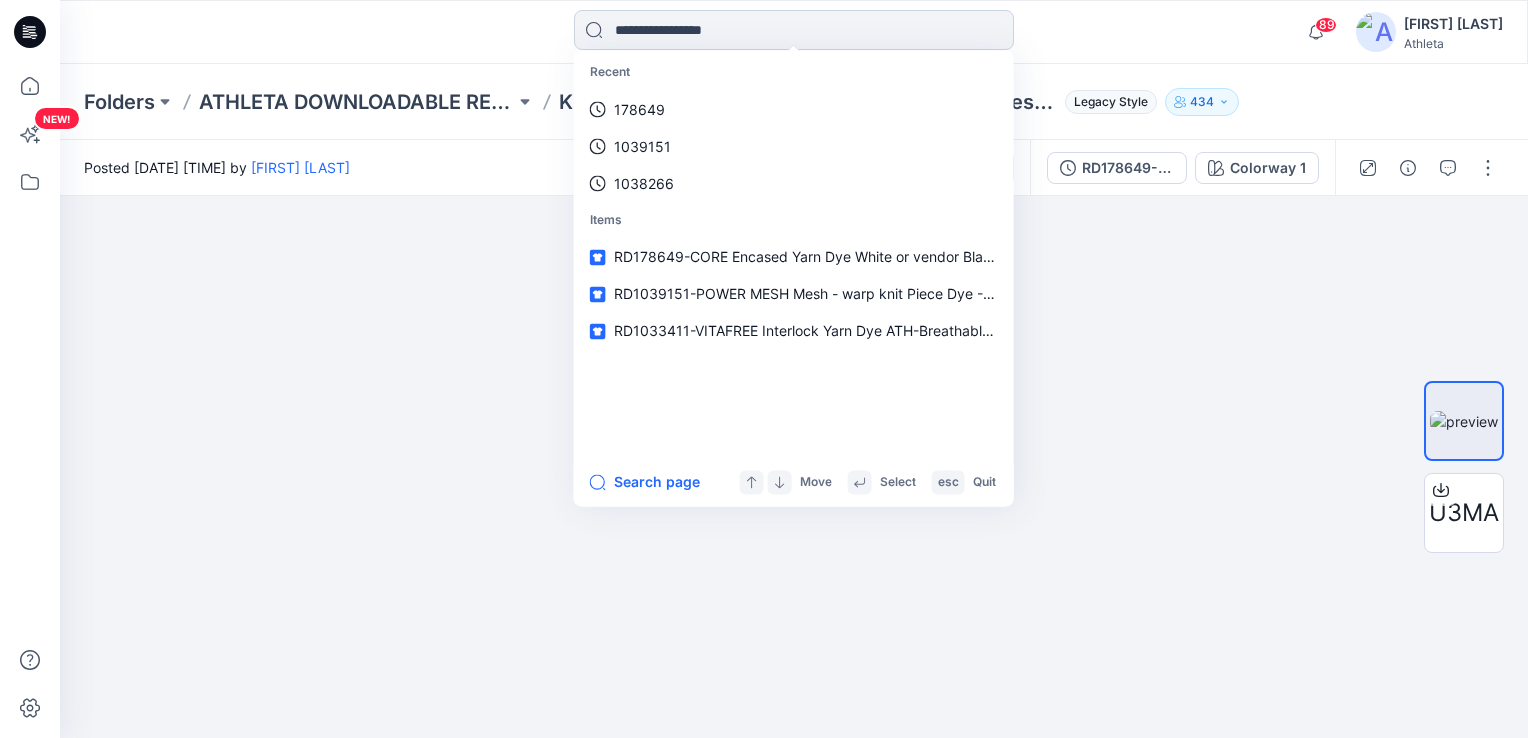 paste on "*******" 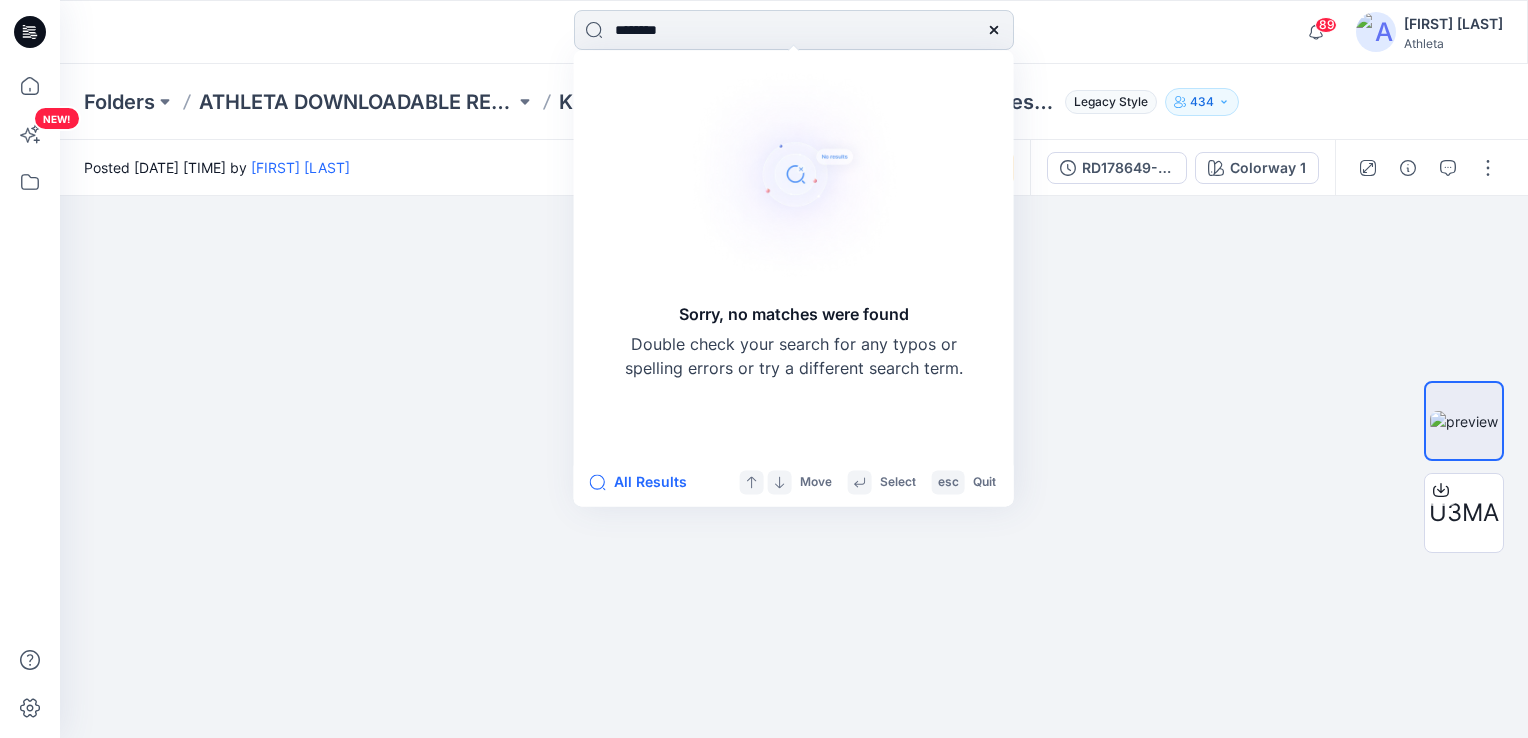 click on "*******" at bounding box center [794, 30] 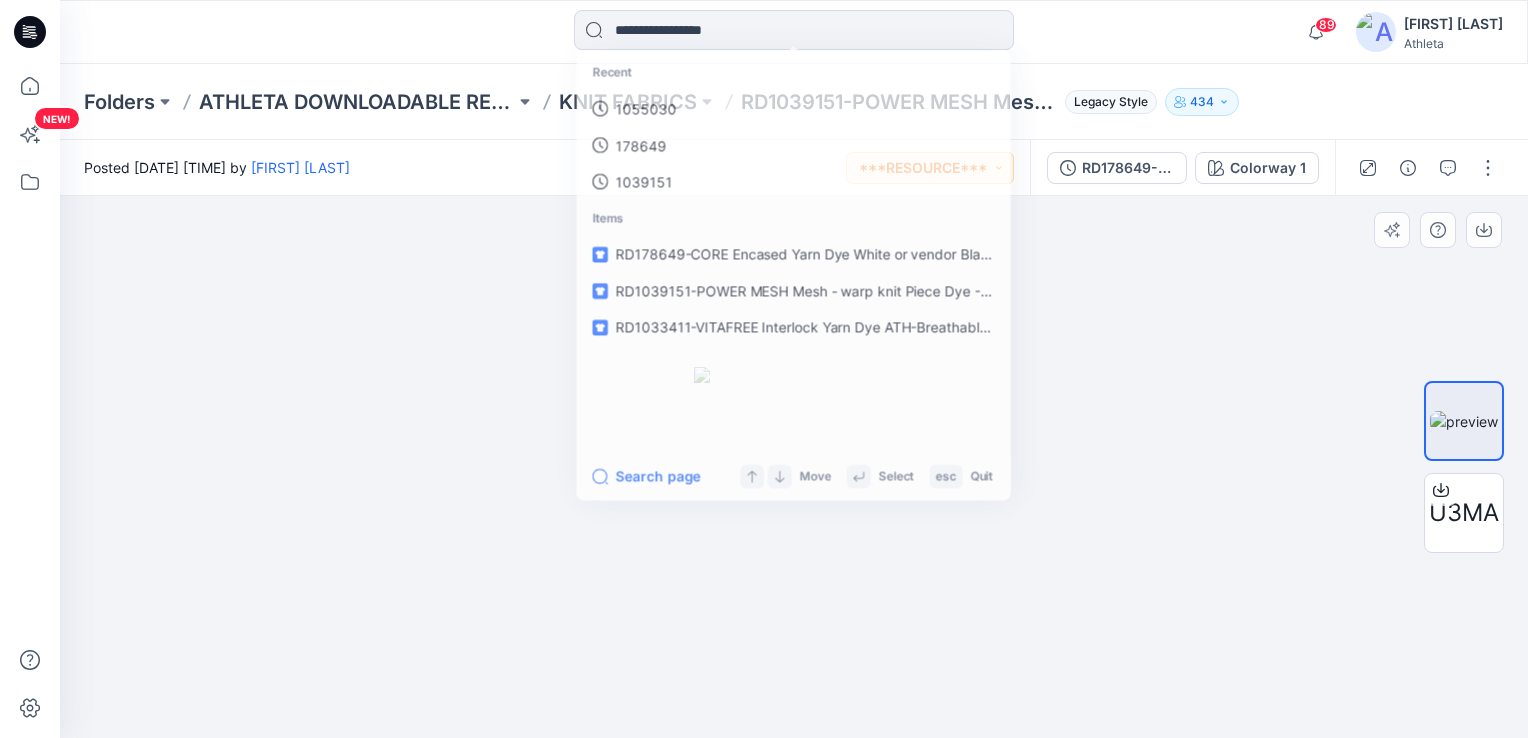 click at bounding box center [794, 467] 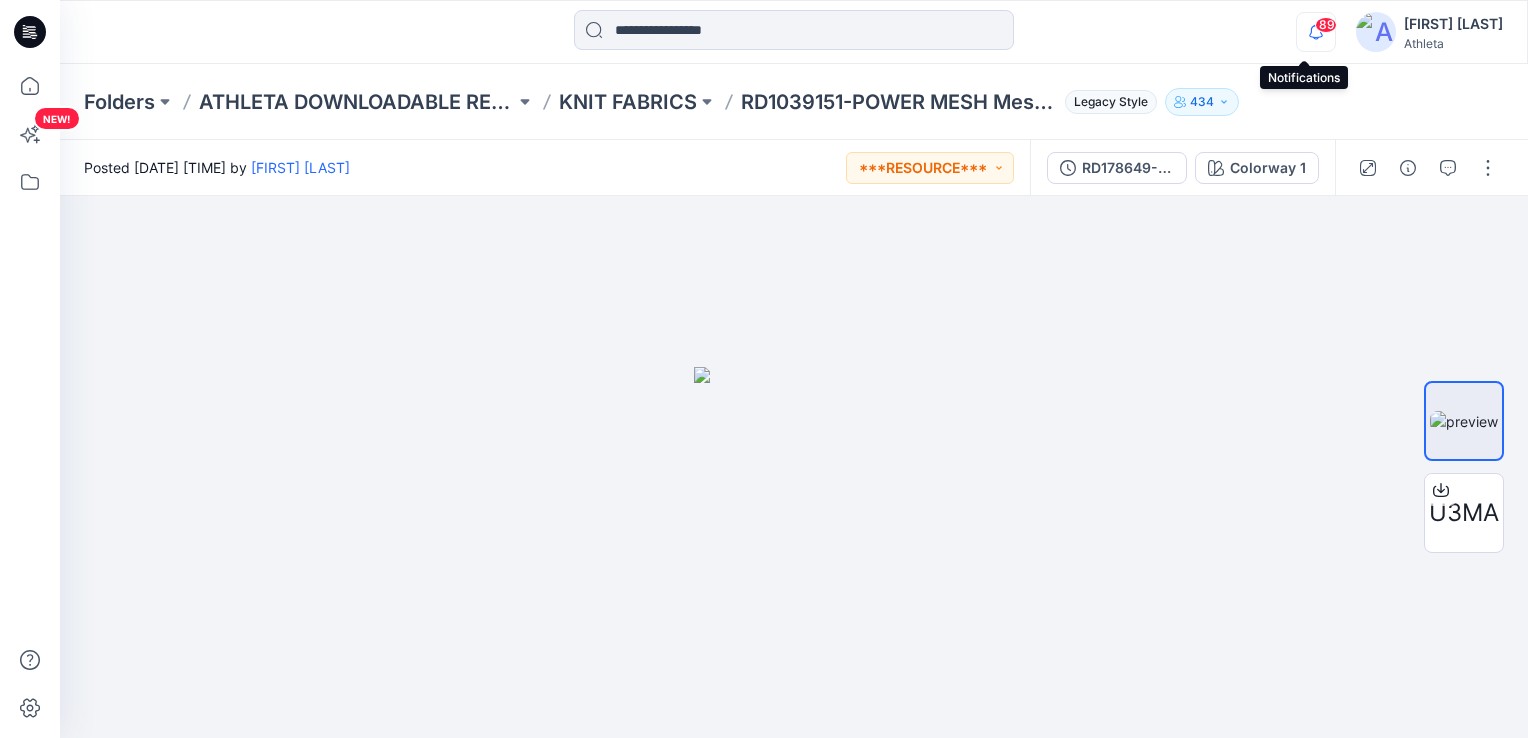 click 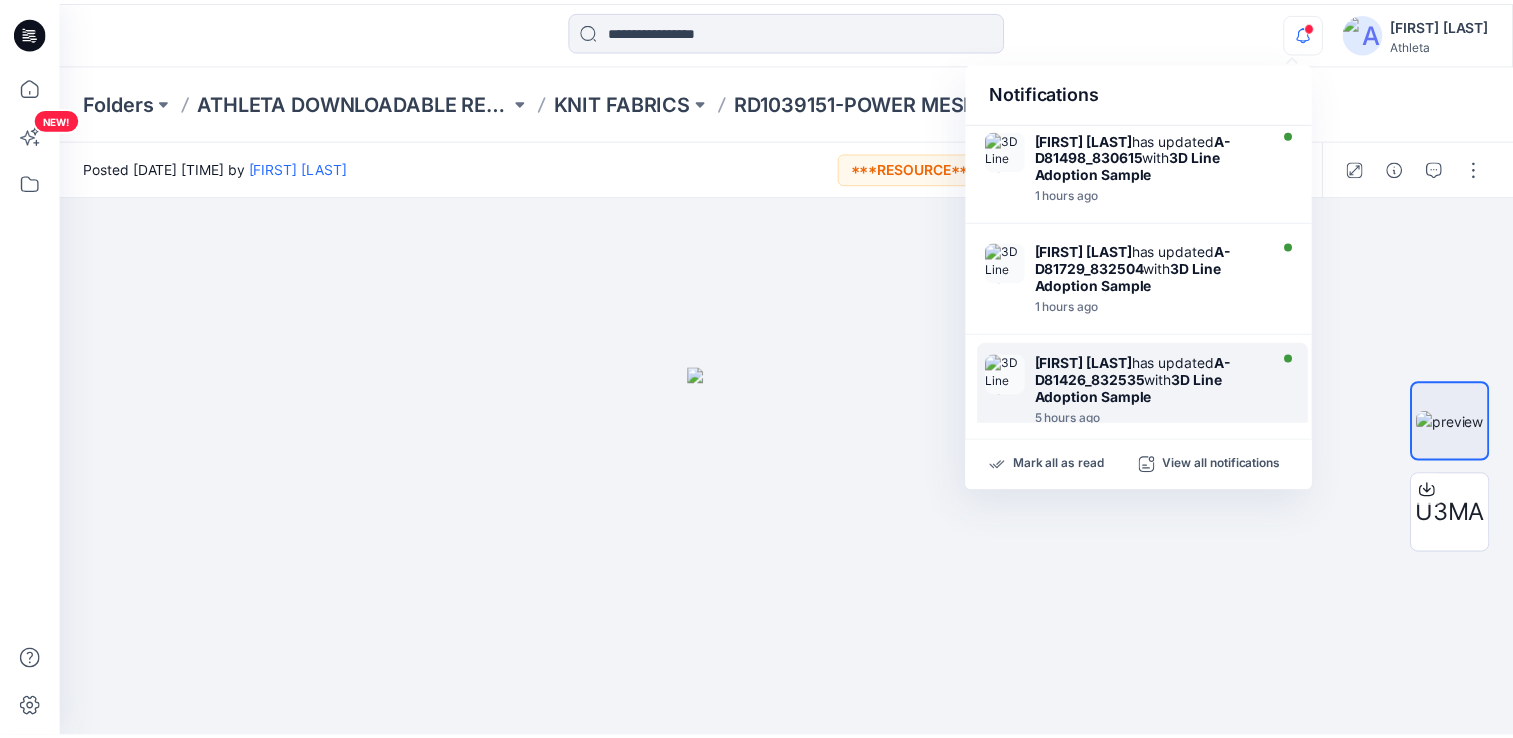 scroll, scrollTop: 0, scrollLeft: 0, axis: both 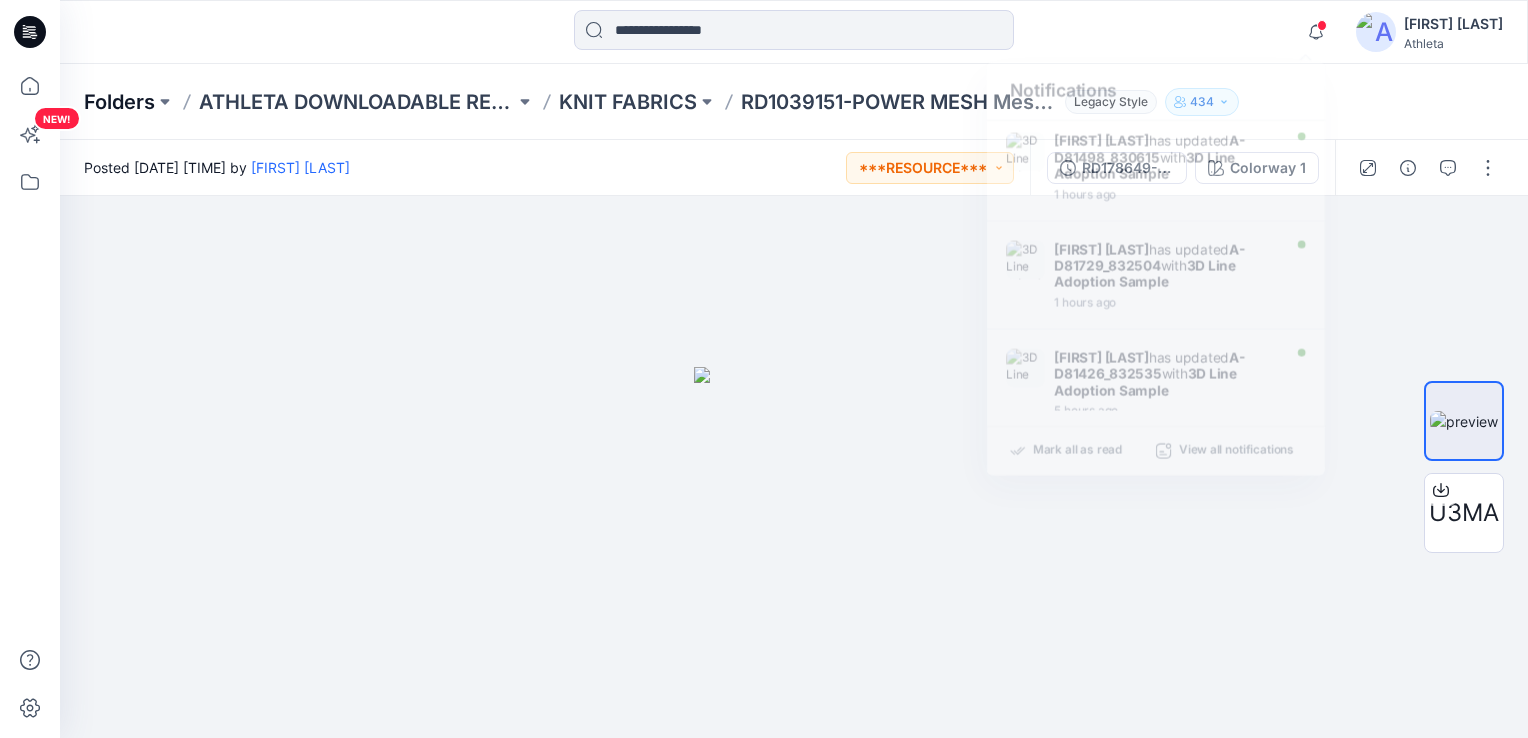click on "Folders" at bounding box center (119, 102) 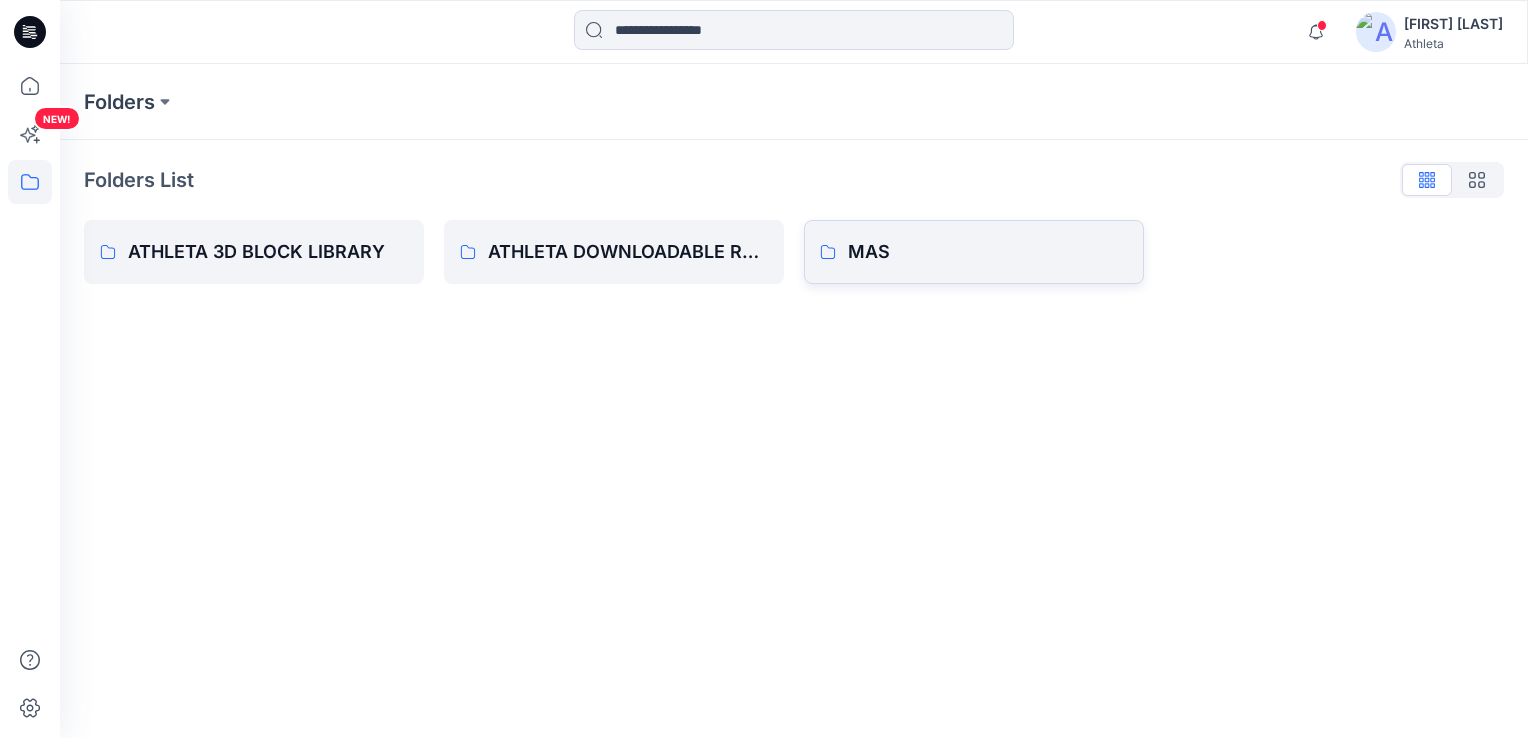 click on "MAS" at bounding box center (988, 252) 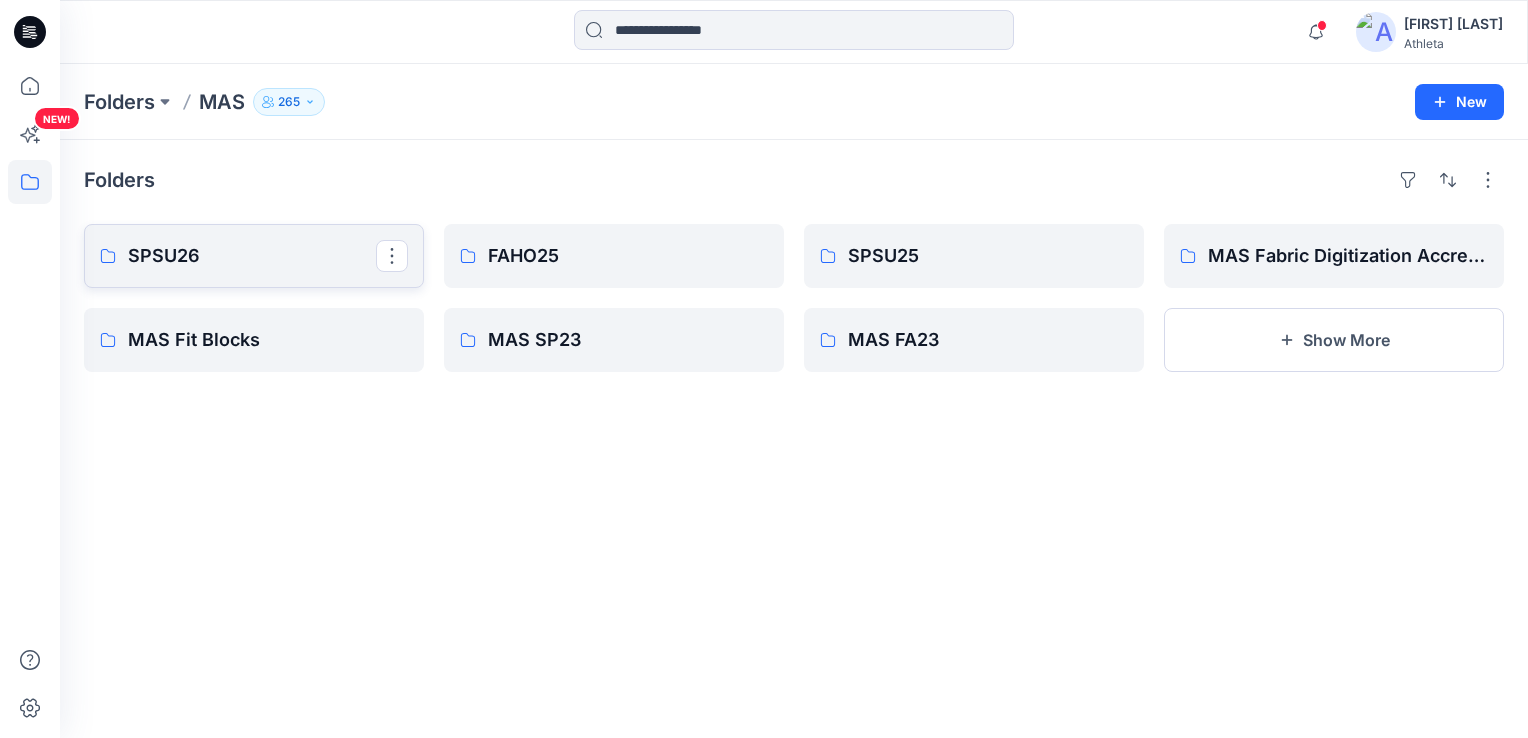 click on "SPSU26" at bounding box center (252, 256) 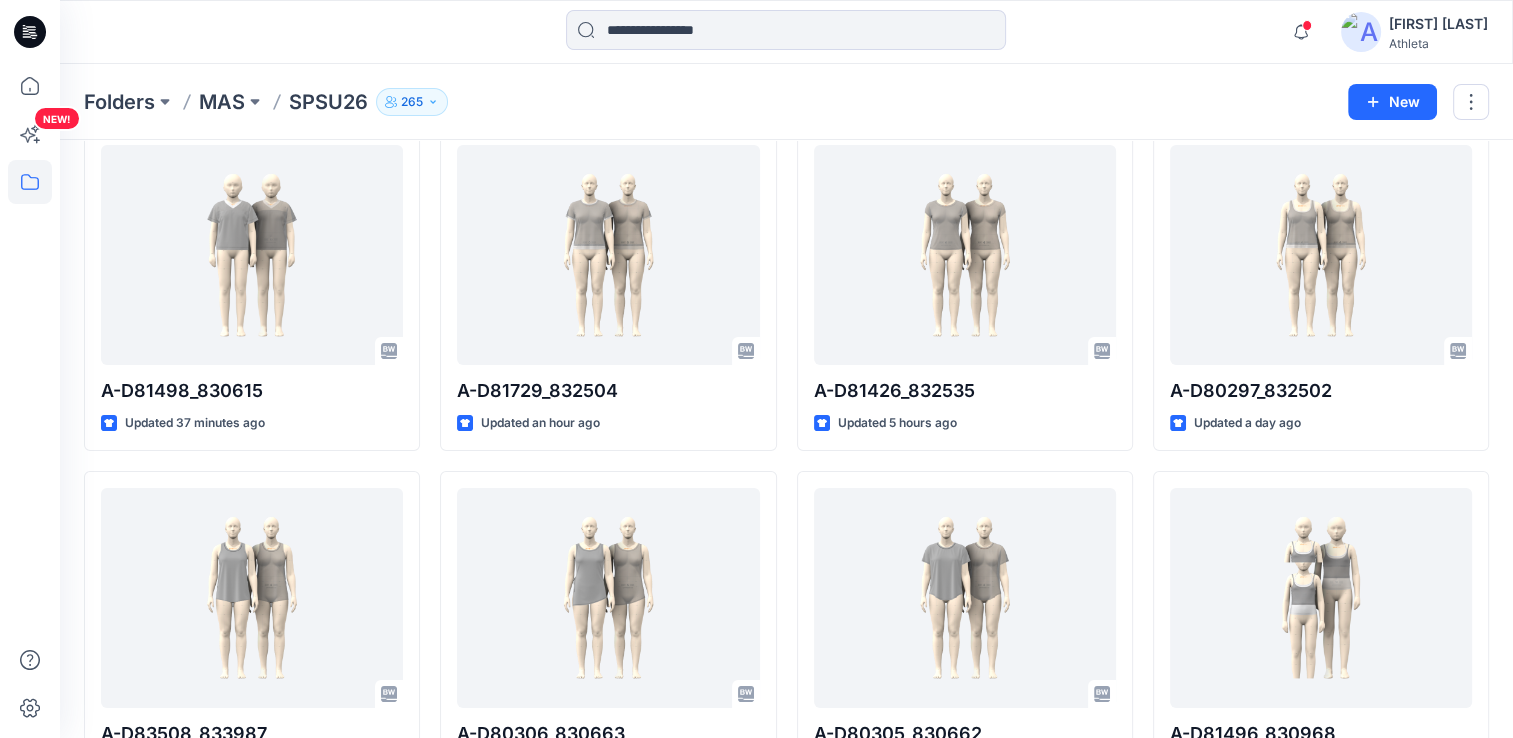 scroll, scrollTop: 100, scrollLeft: 0, axis: vertical 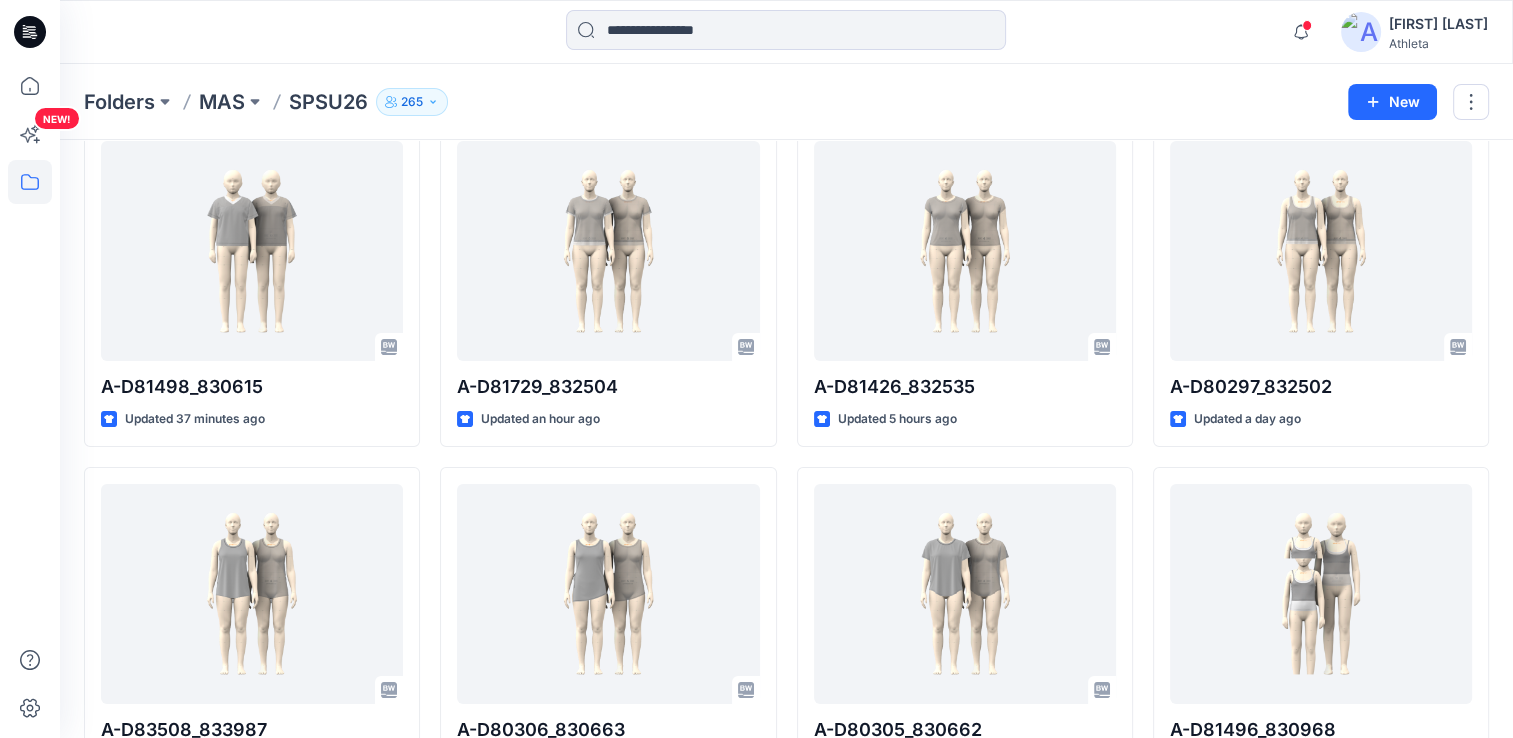 drag, startPoint x: 435, startPoint y: 178, endPoint x: 645, endPoint y: 109, distance: 221.04524 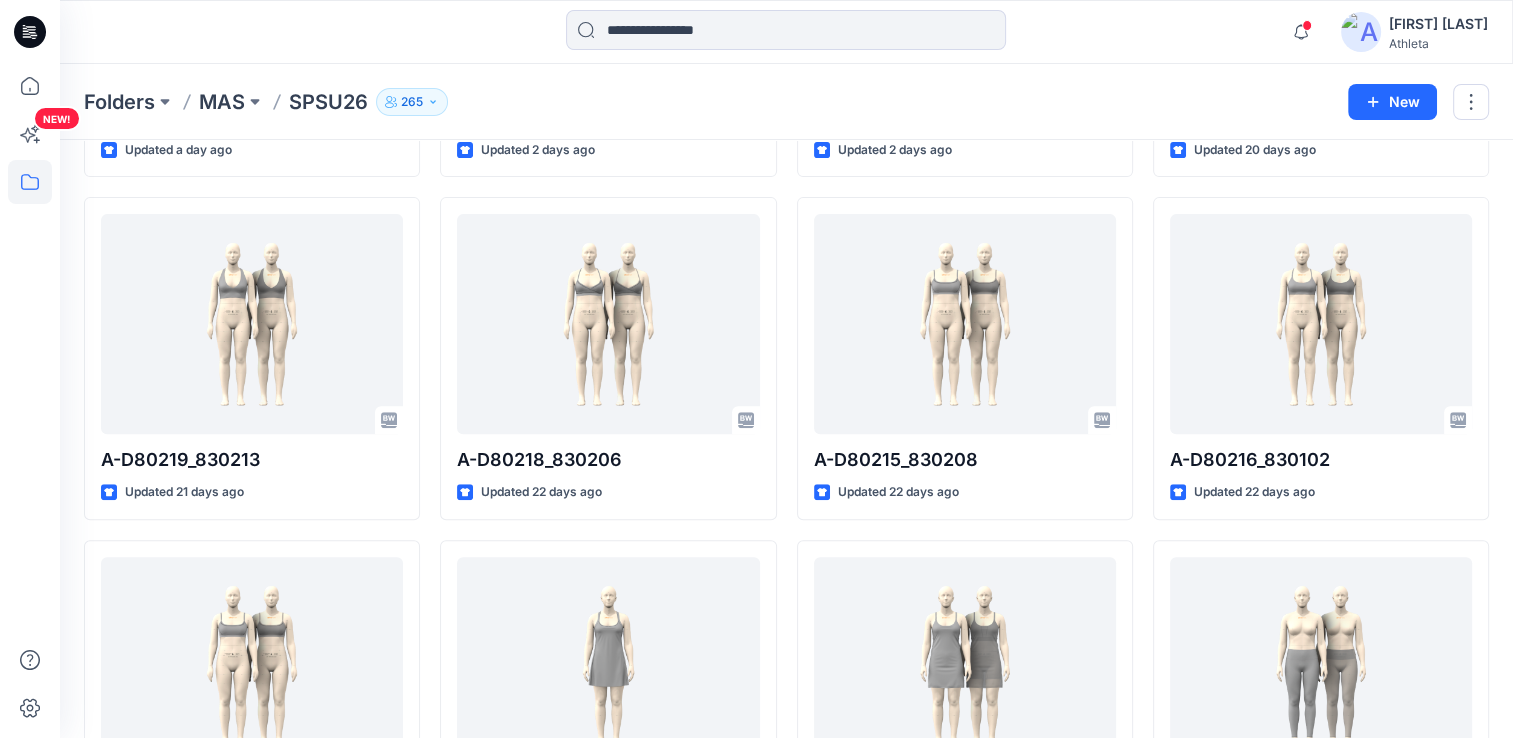 scroll, scrollTop: 788, scrollLeft: 0, axis: vertical 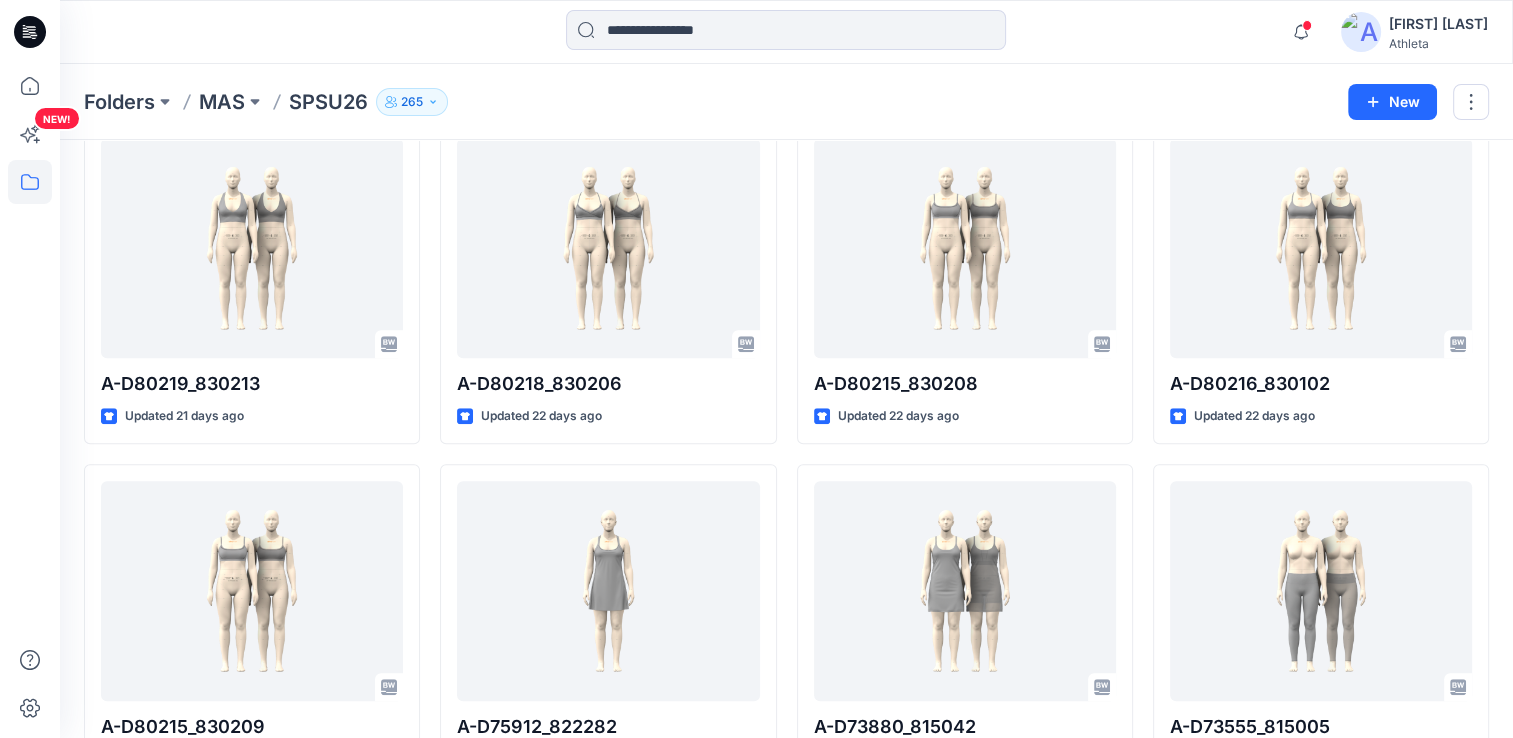 drag, startPoint x: 779, startPoint y: 327, endPoint x: 772, endPoint y: 102, distance: 225.10886 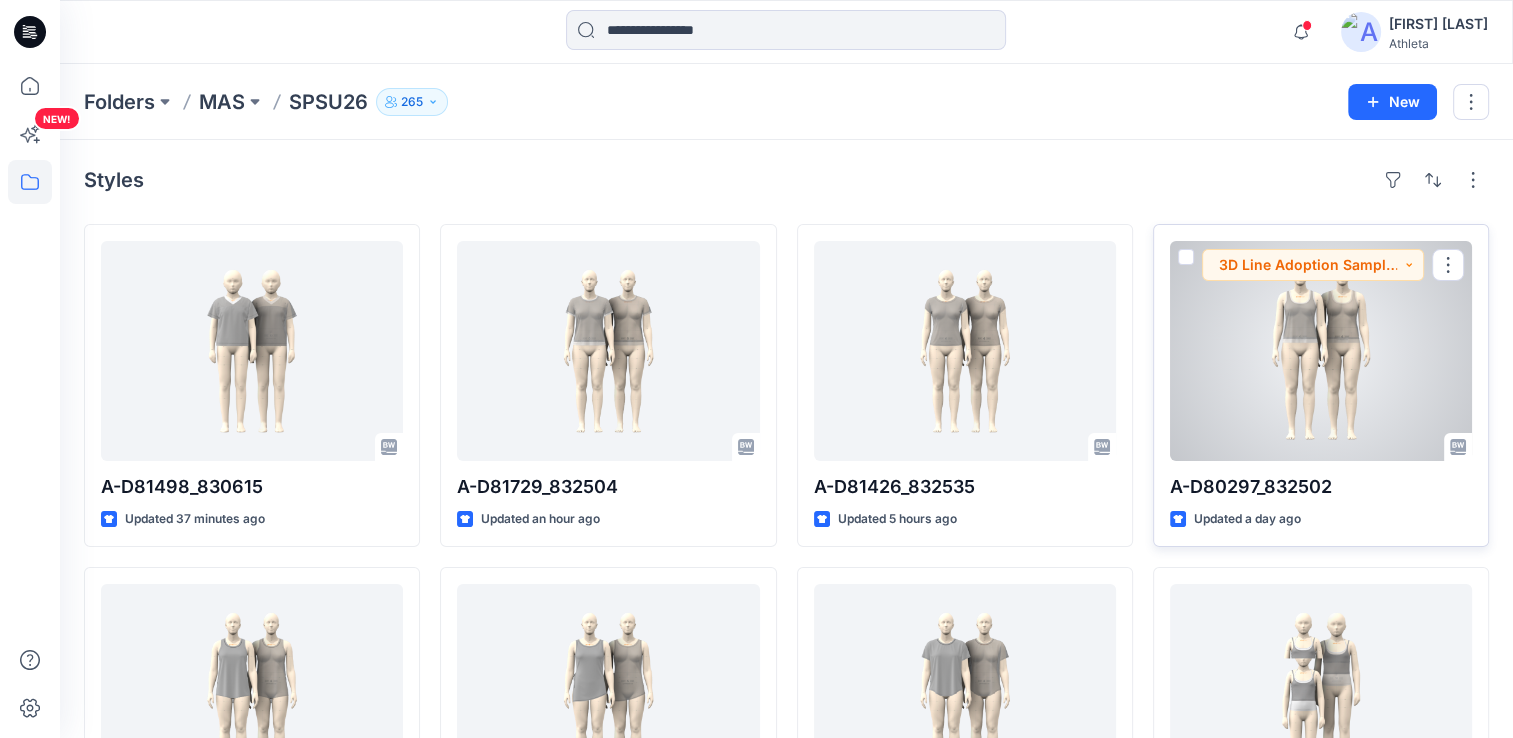 scroll, scrollTop: 0, scrollLeft: 0, axis: both 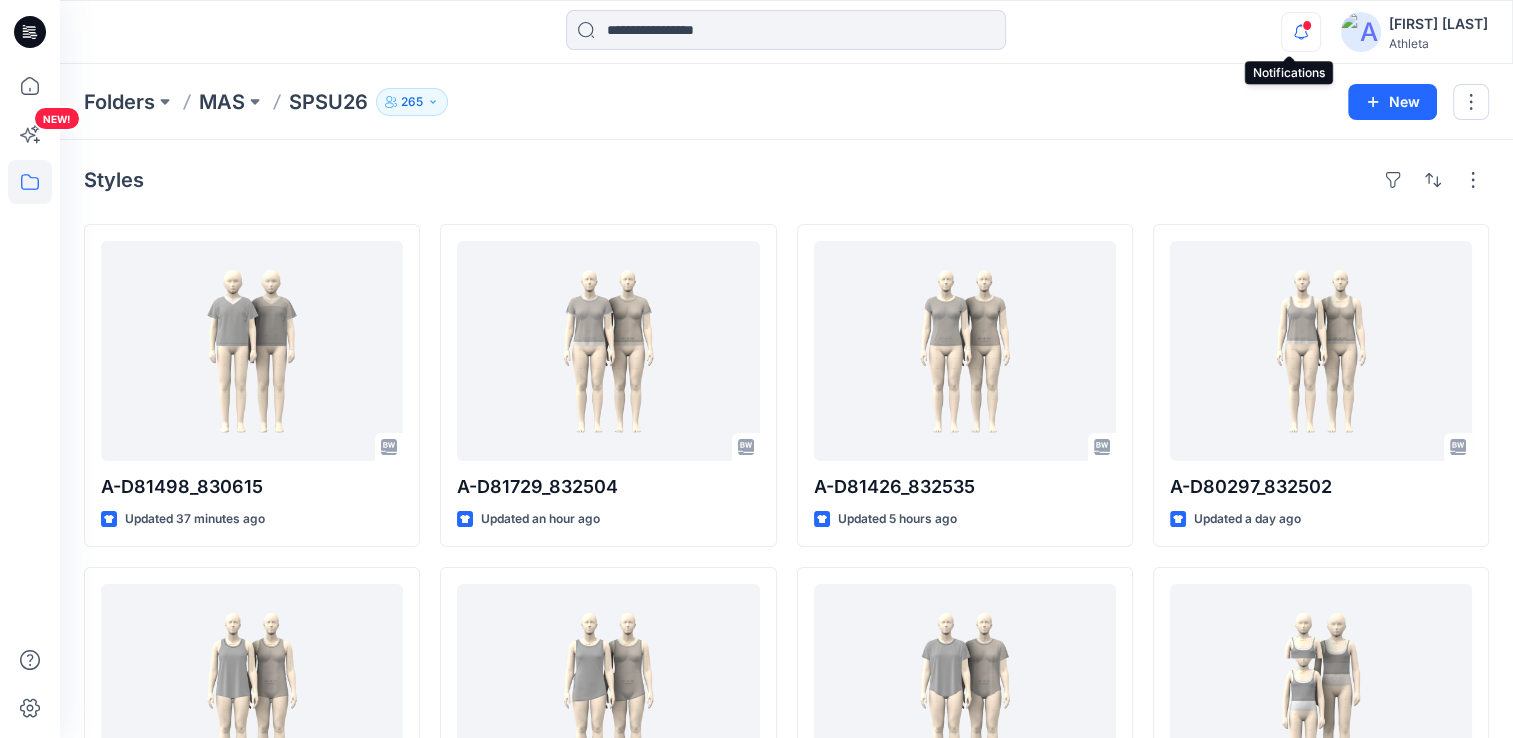 click 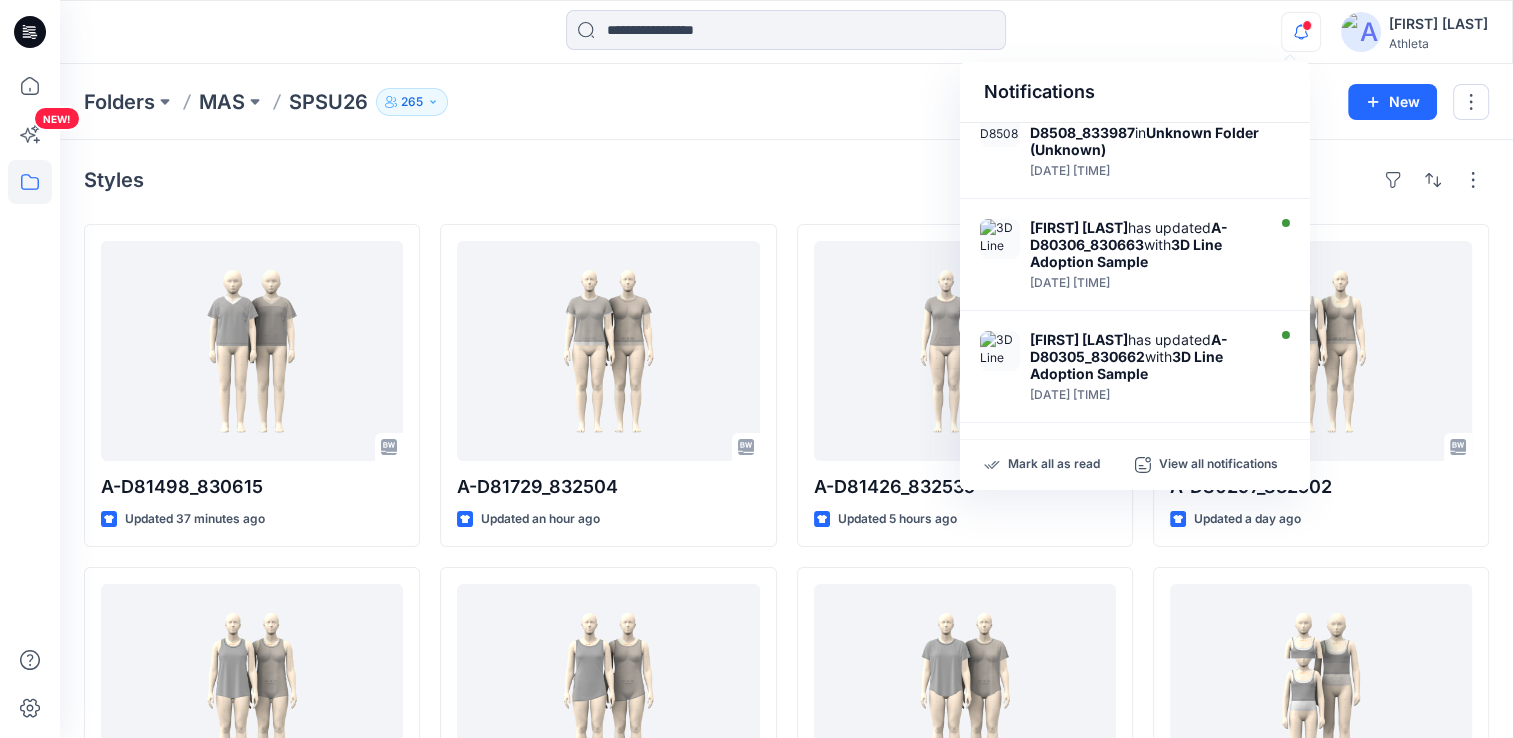 scroll, scrollTop: 700, scrollLeft: 0, axis: vertical 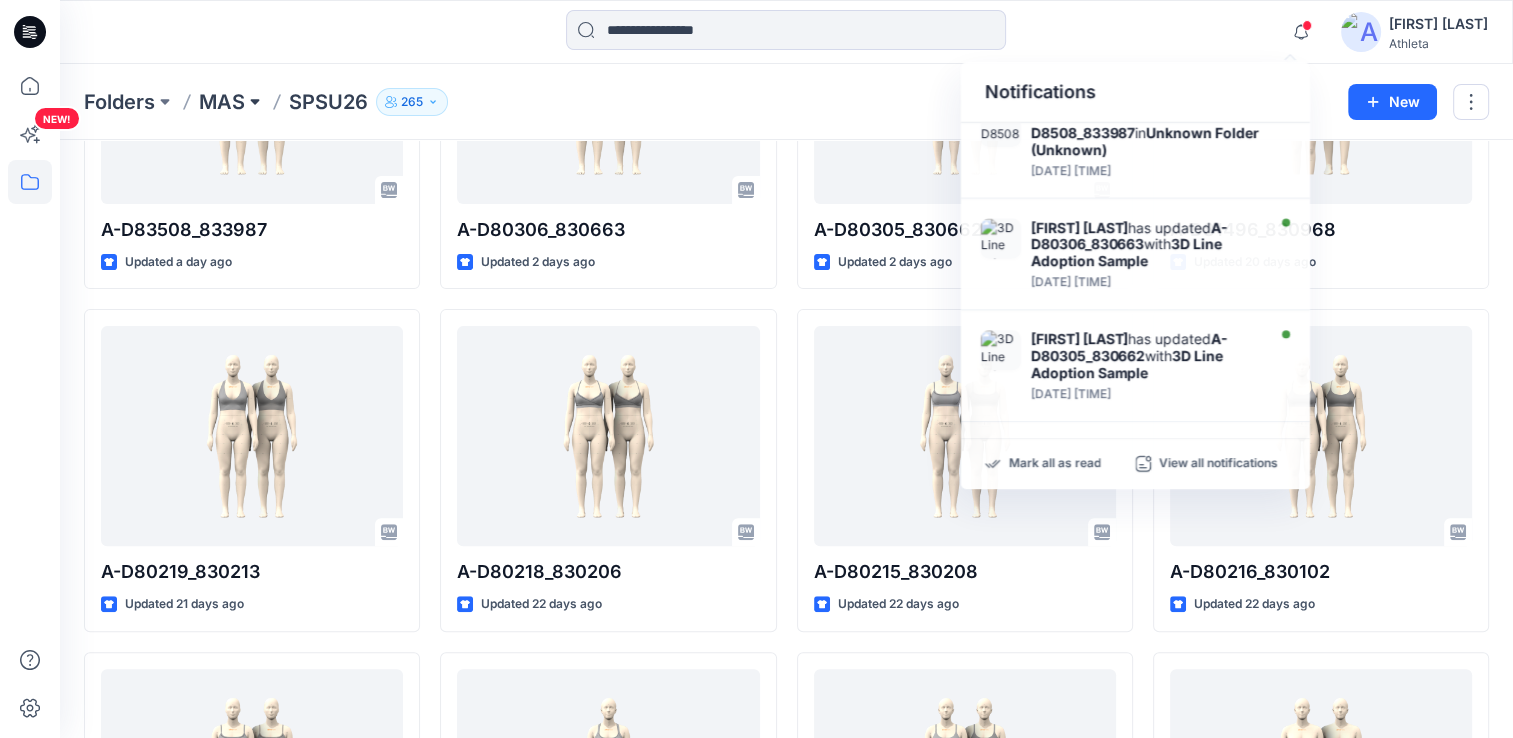 click at bounding box center [255, 102] 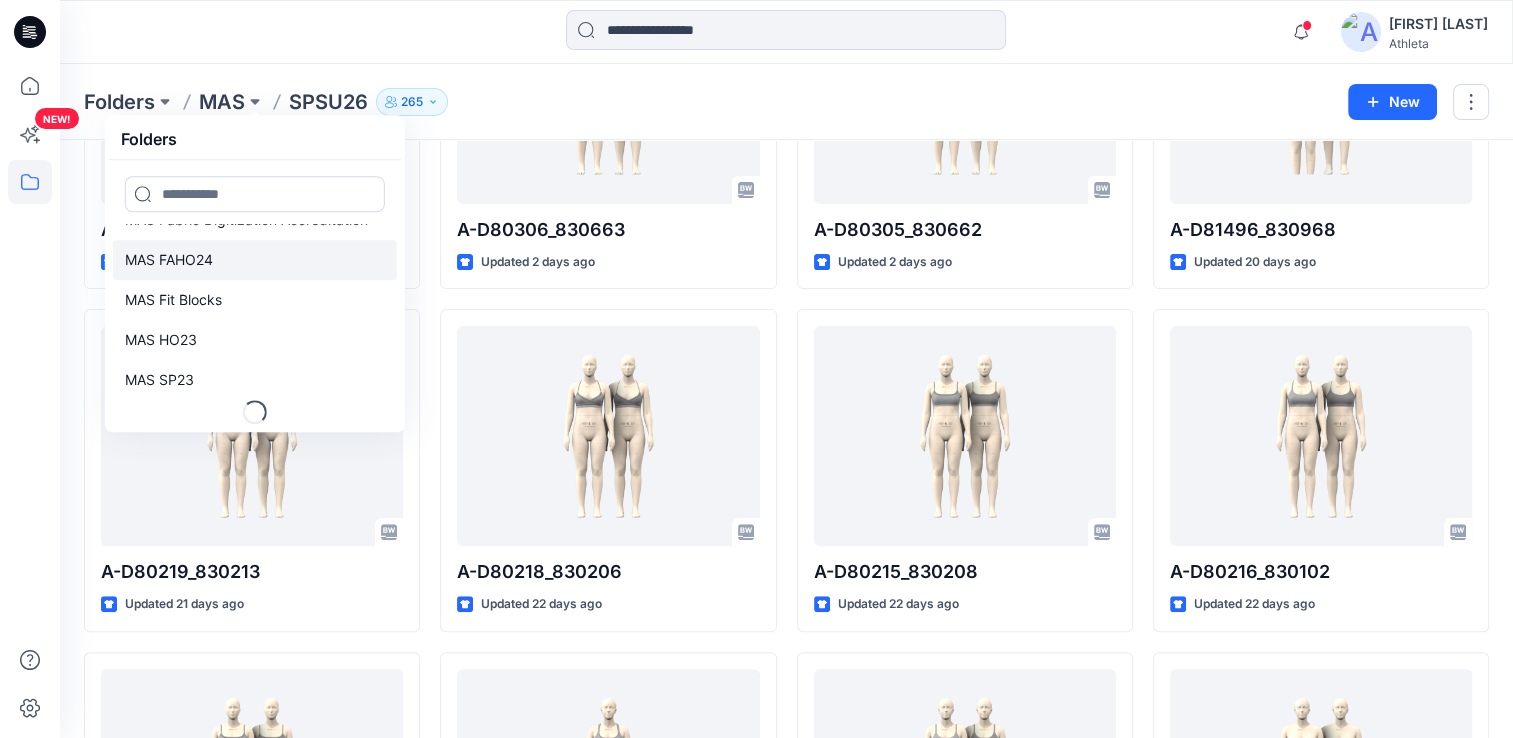 scroll, scrollTop: 144, scrollLeft: 0, axis: vertical 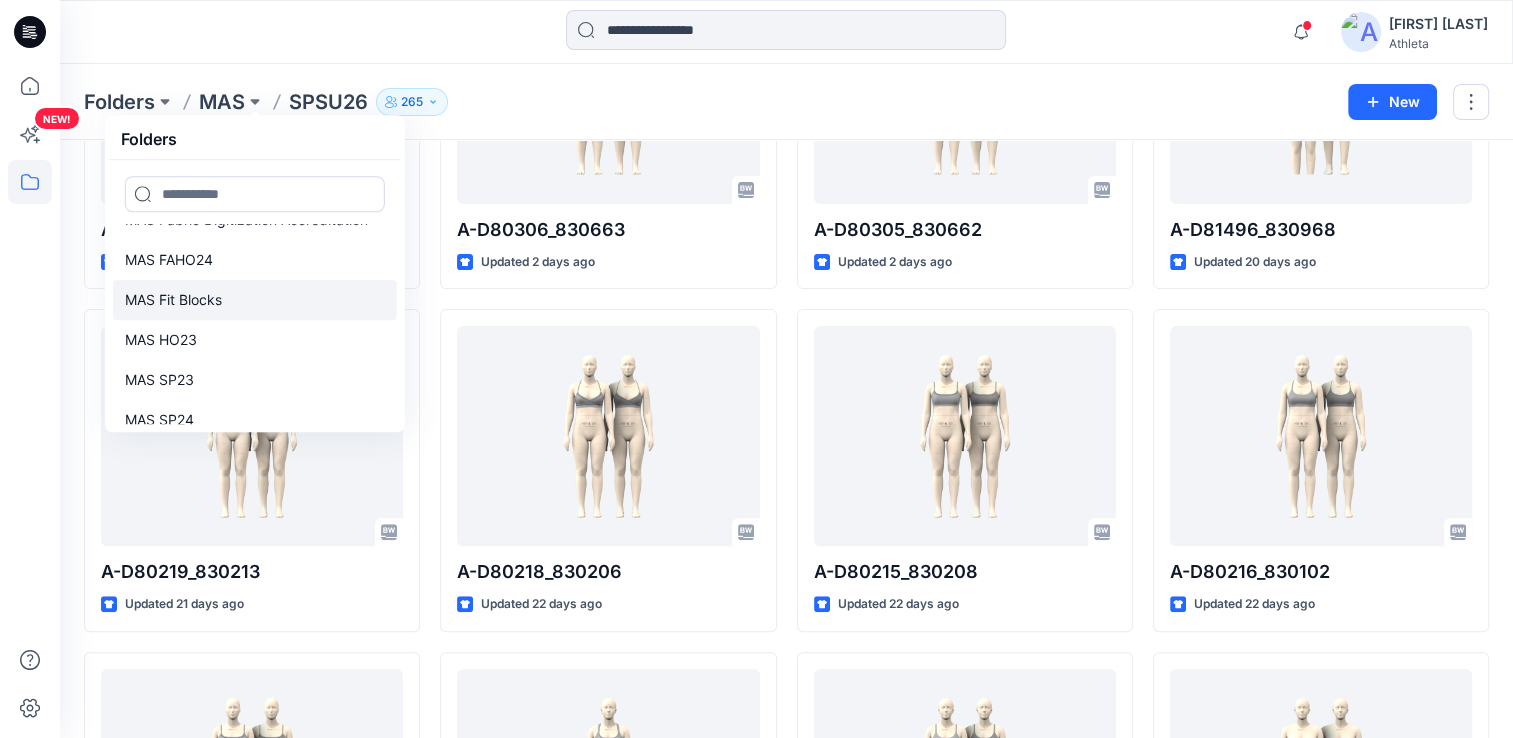click on "MAS Fit Blocks" at bounding box center (255, 300) 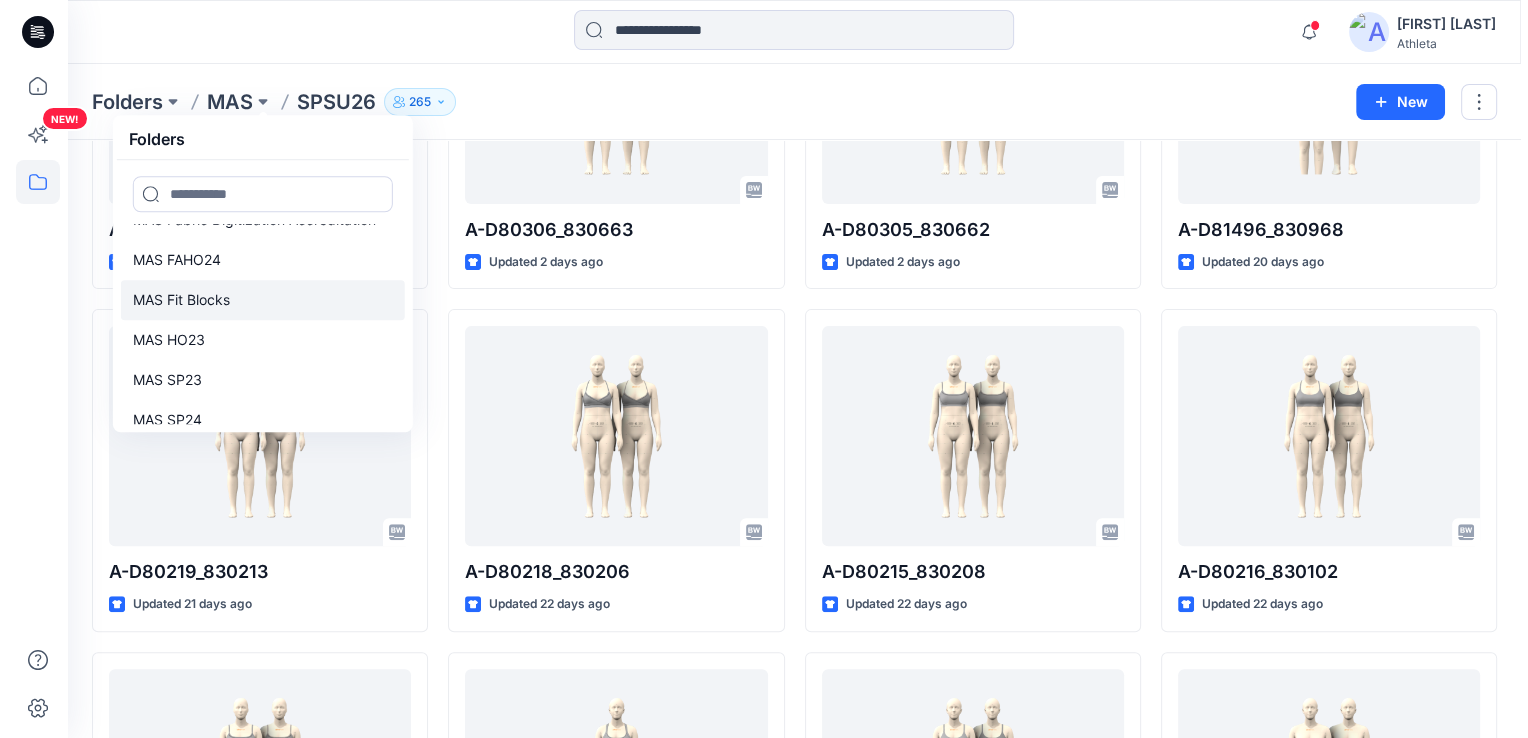 scroll, scrollTop: 0, scrollLeft: 0, axis: both 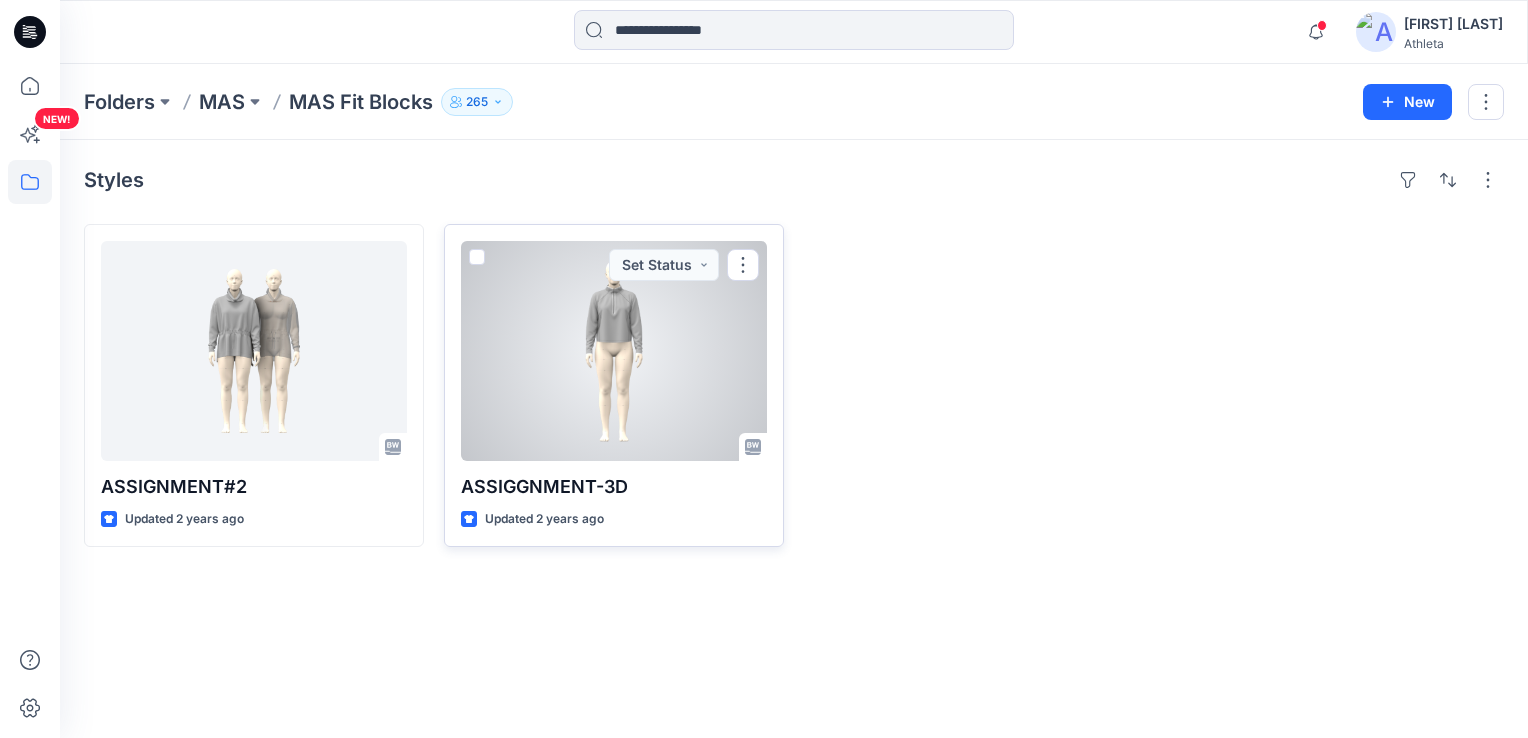 click at bounding box center [614, 351] 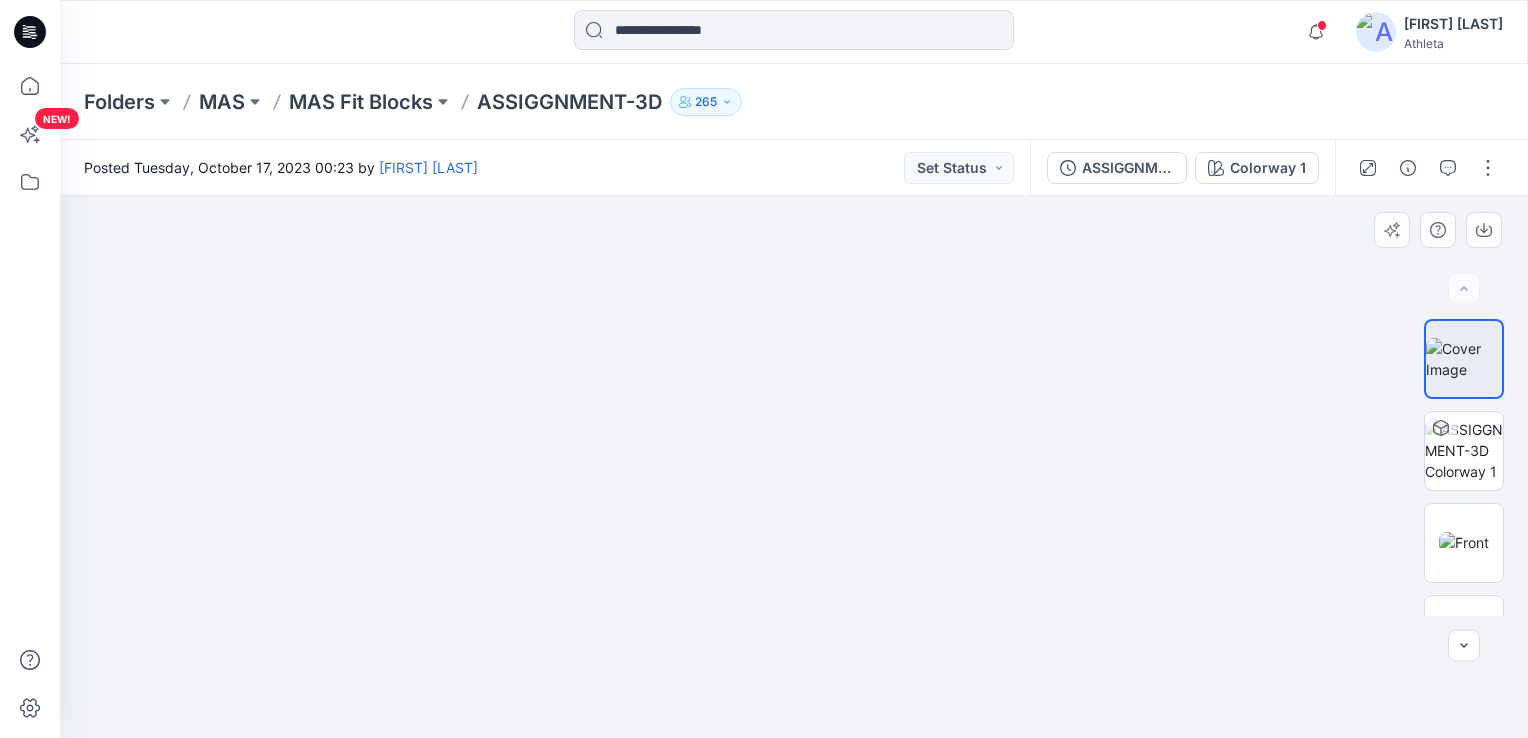 drag, startPoint x: 825, startPoint y: 327, endPoint x: 828, endPoint y: 511, distance: 184.02446 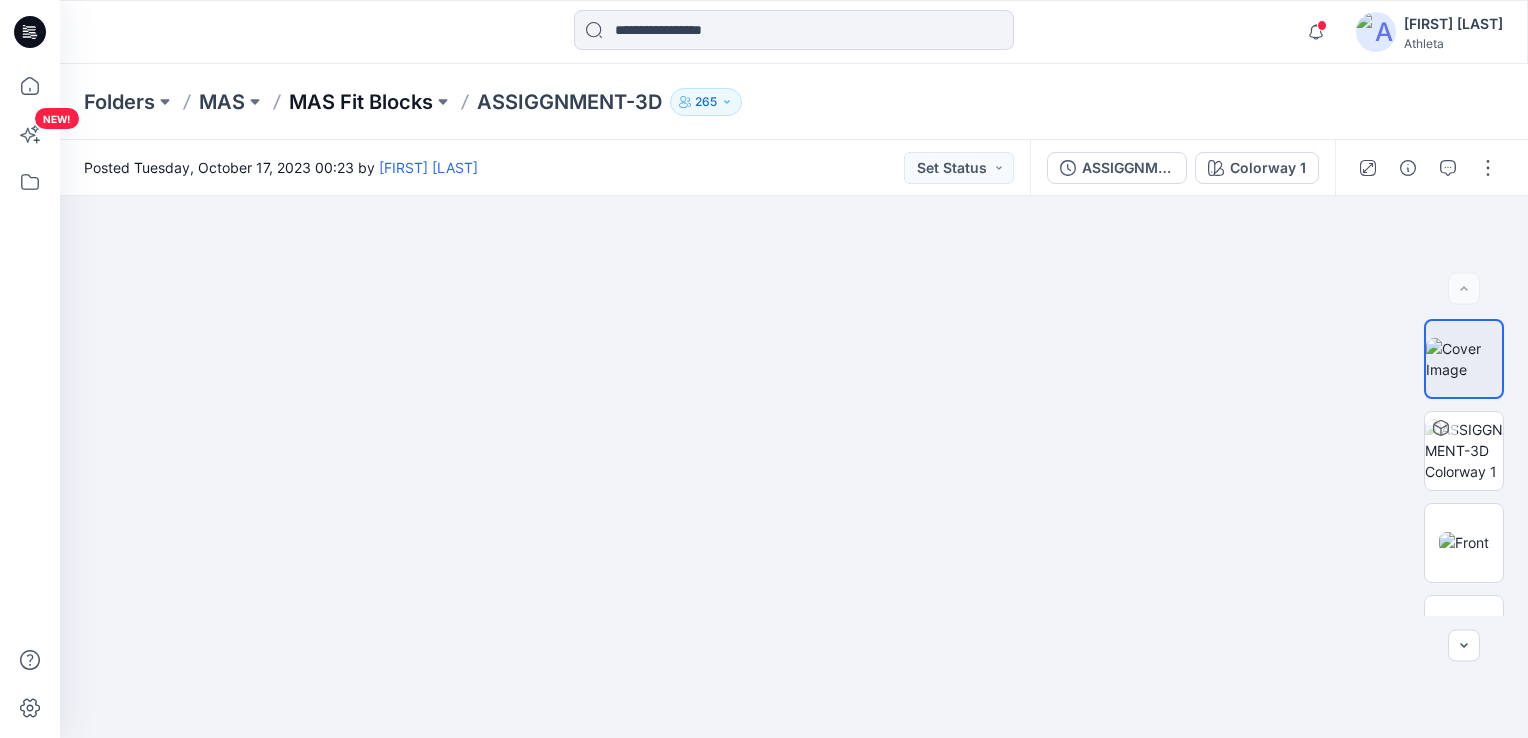 click on "MAS Fit Blocks" at bounding box center [361, 102] 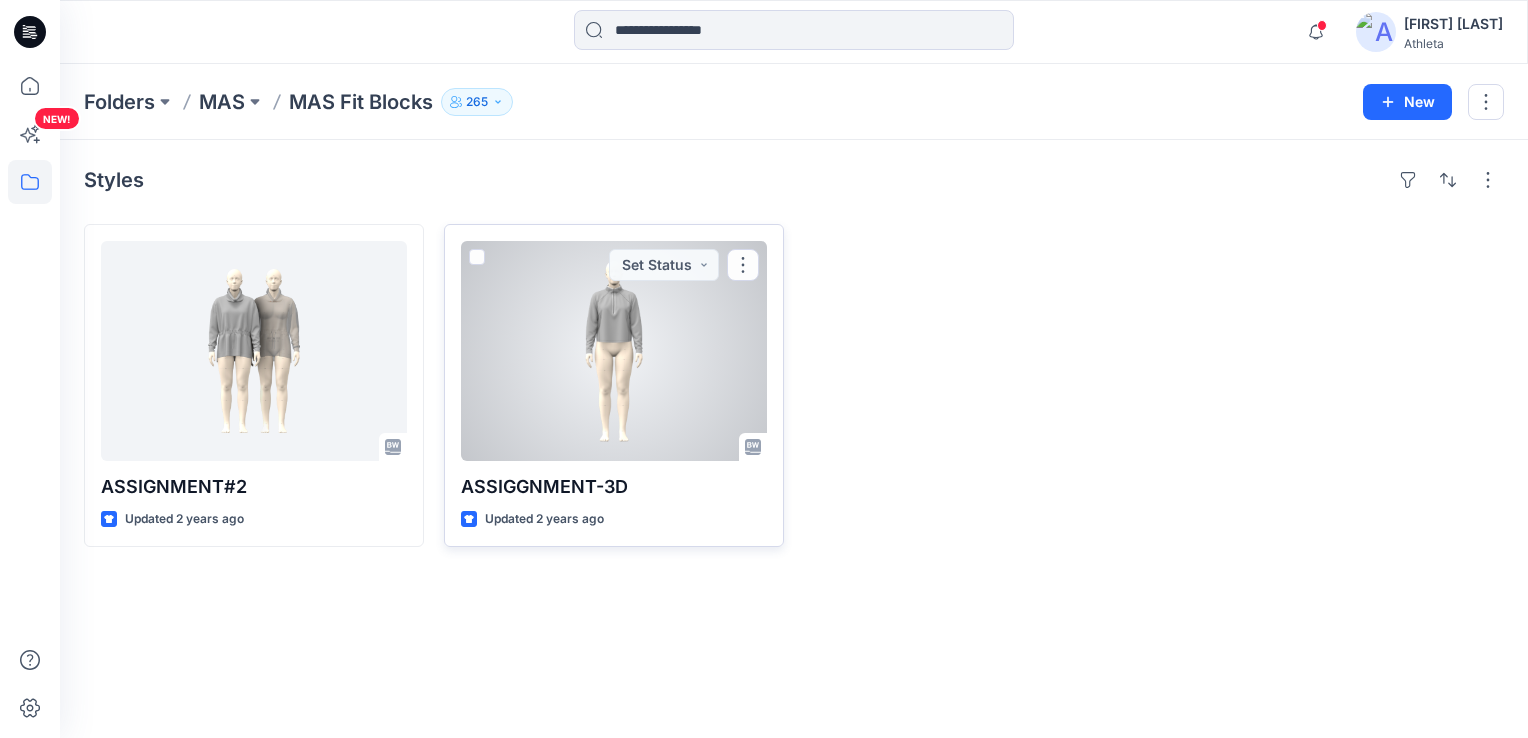 click at bounding box center (614, 351) 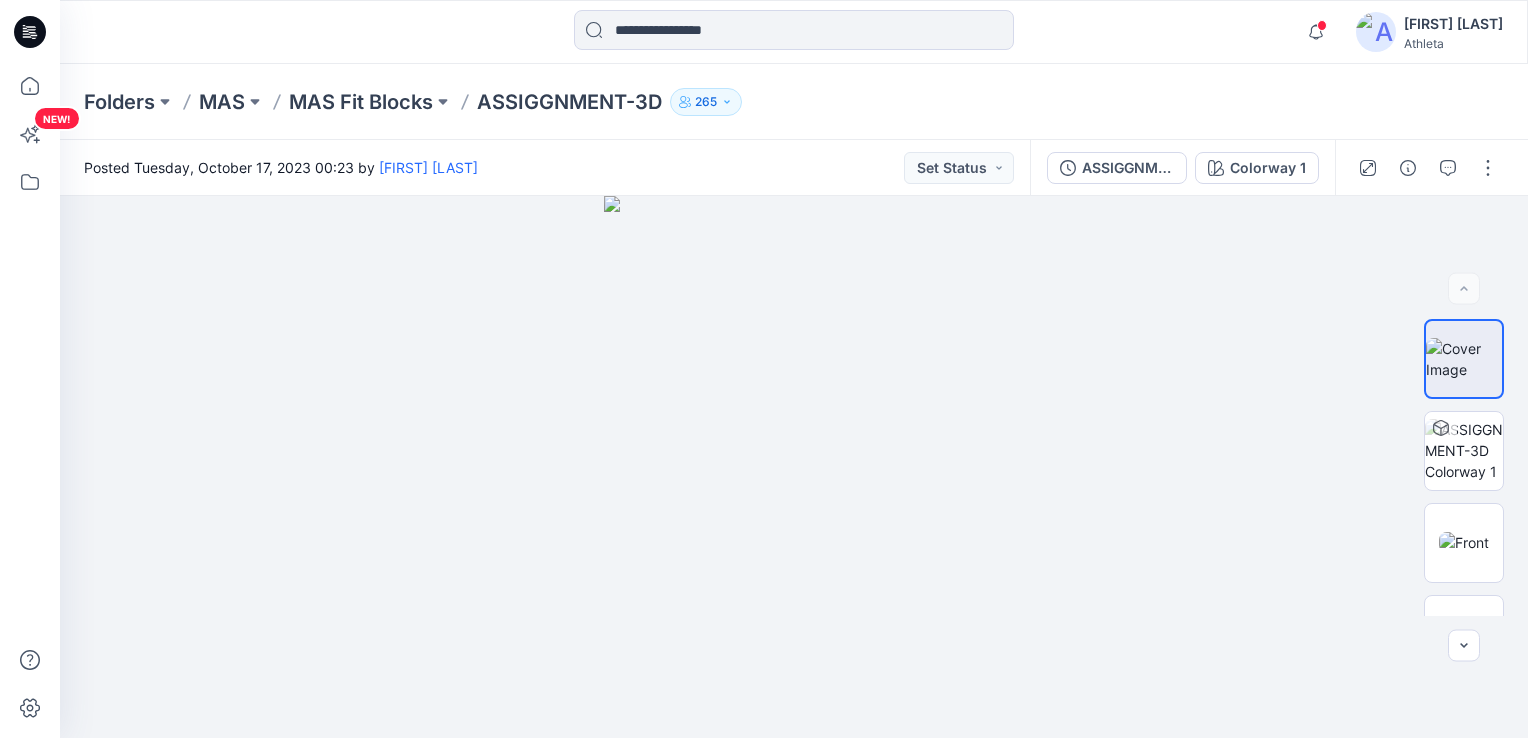 click on "Folders MAS MAS Fit Blocks ASSIGGNMENT-3D 265" at bounding box center [794, 102] 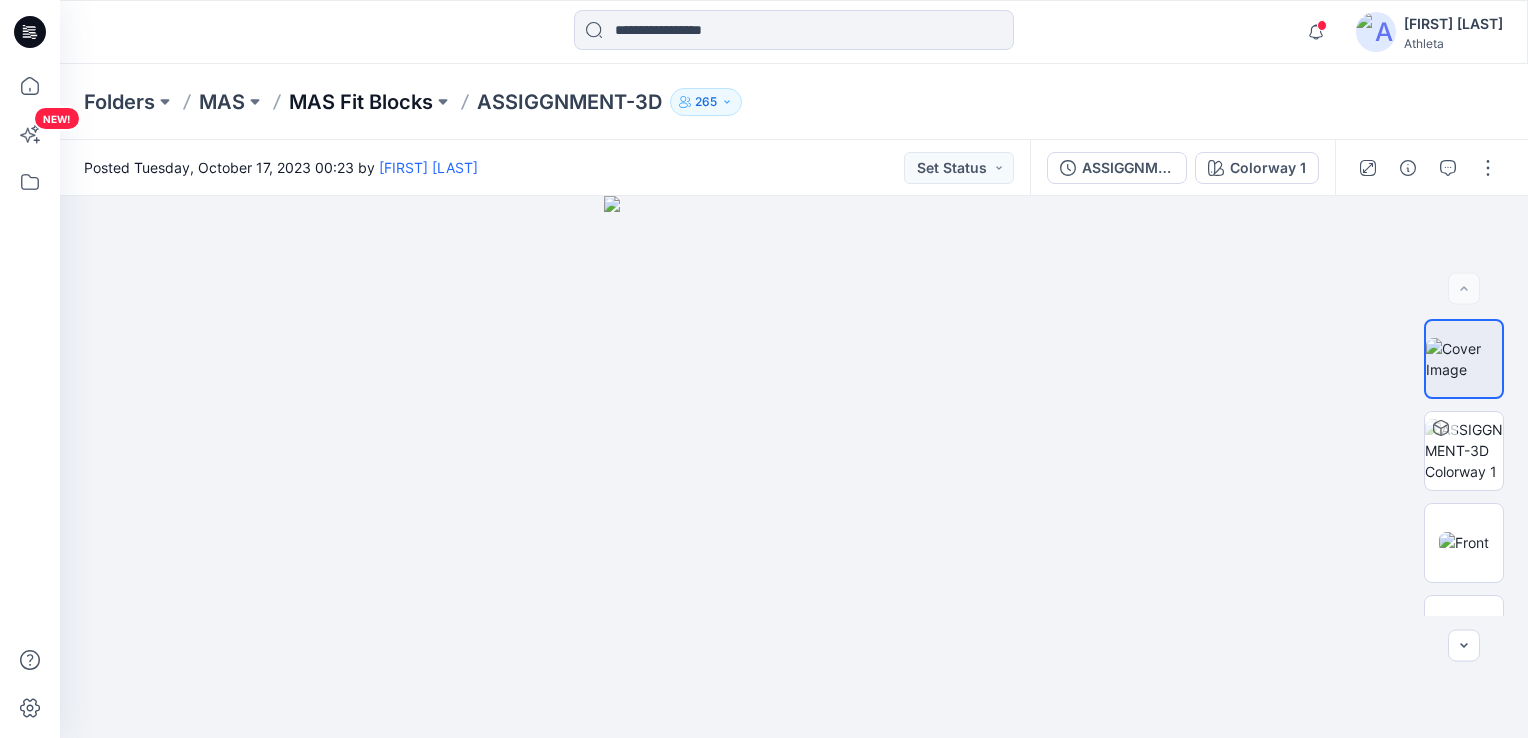 click on "MAS Fit Blocks" at bounding box center (361, 102) 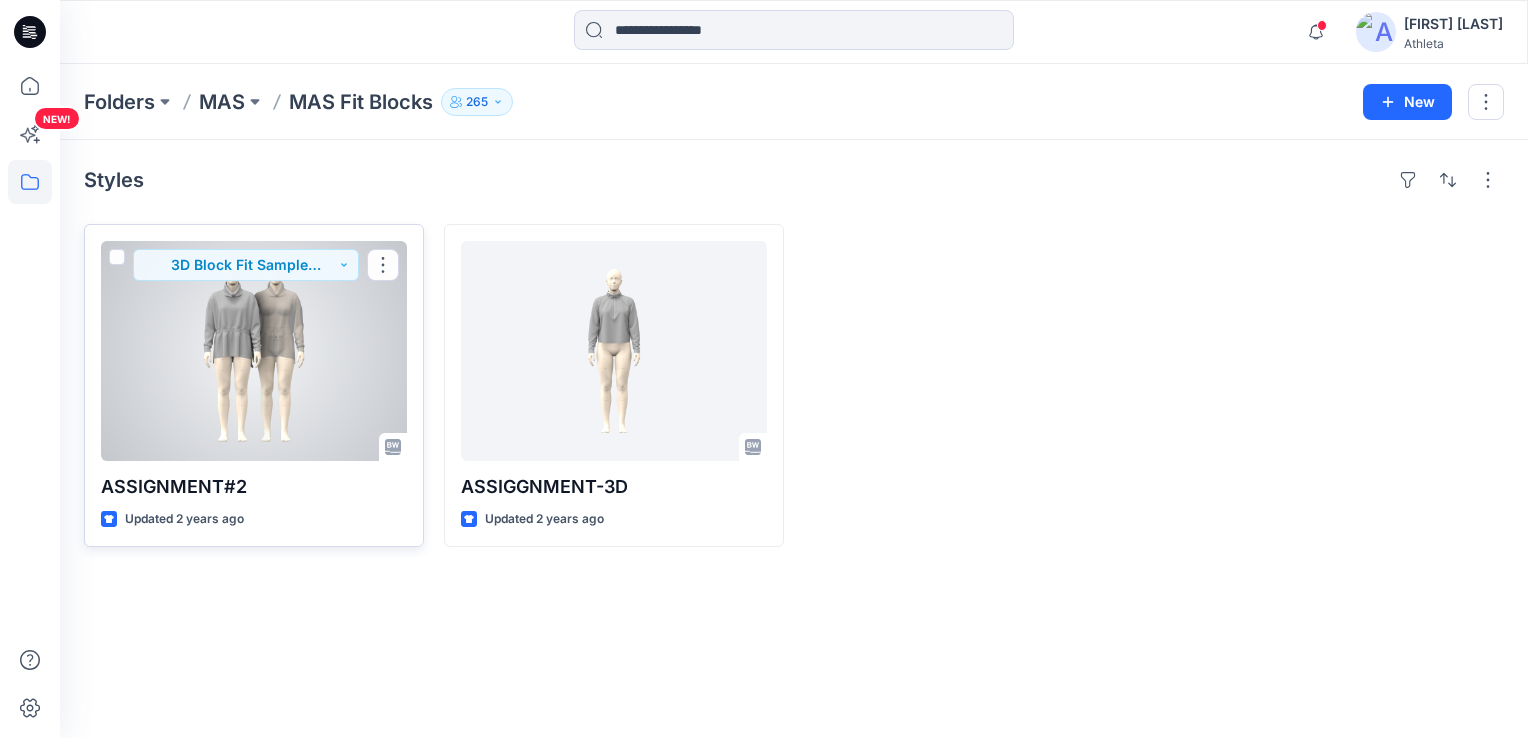 click at bounding box center (254, 351) 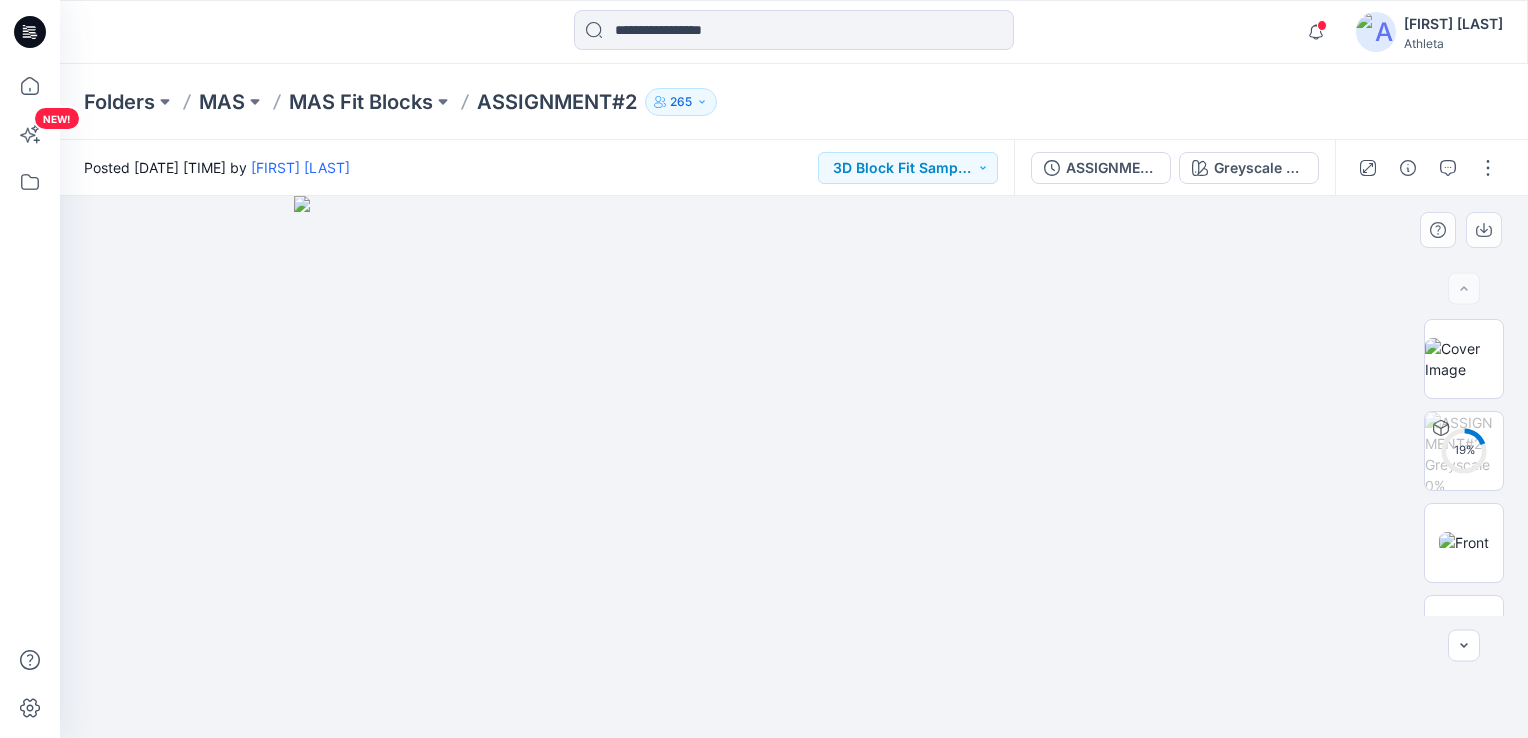 drag, startPoint x: 896, startPoint y: 460, endPoint x: 762, endPoint y: 498, distance: 139.28389 